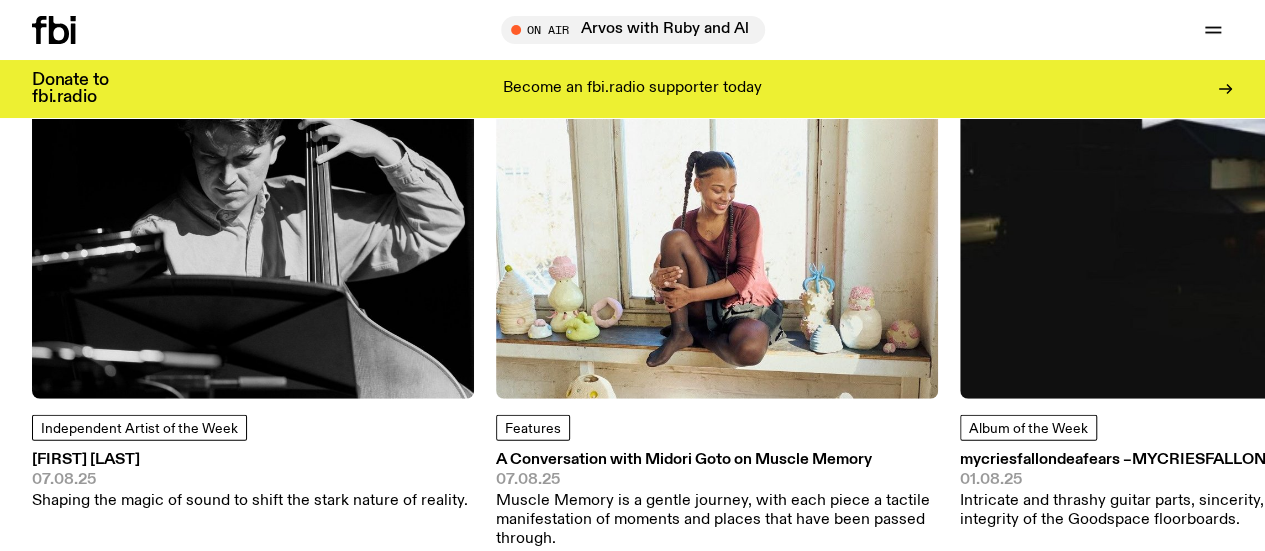scroll, scrollTop: 2509, scrollLeft: 0, axis: vertical 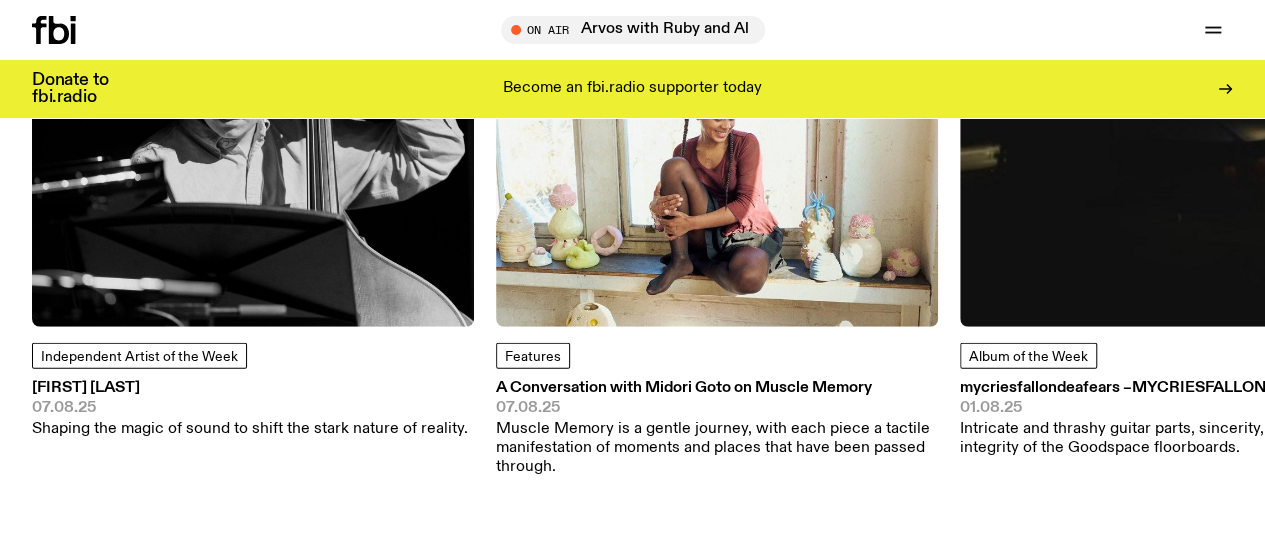 click at bounding box center [253, 106] 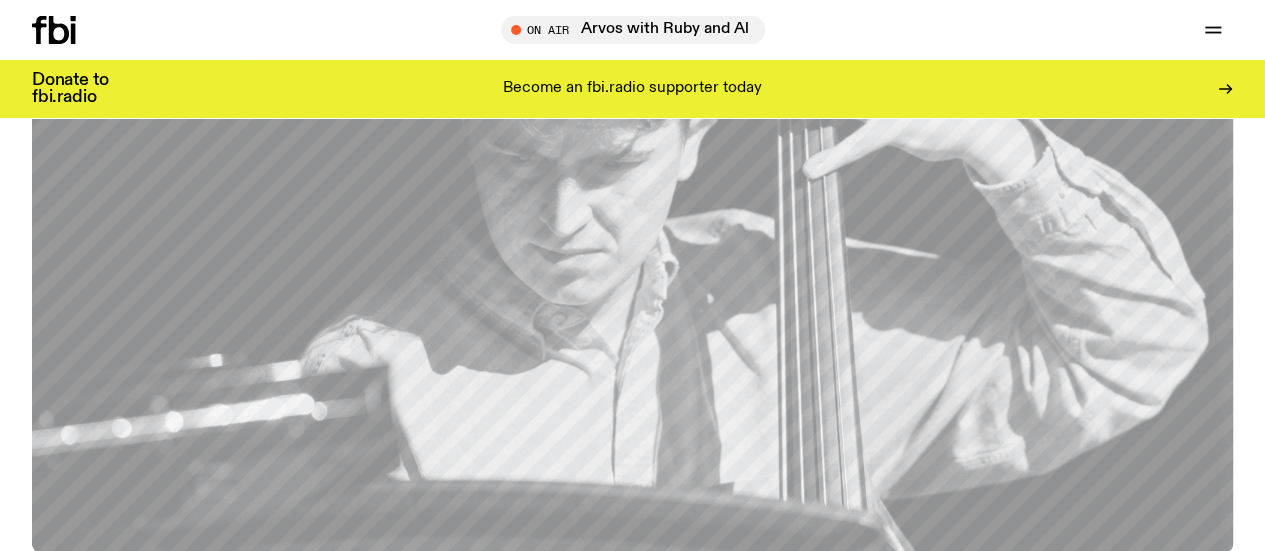 scroll, scrollTop: 87, scrollLeft: 0, axis: vertical 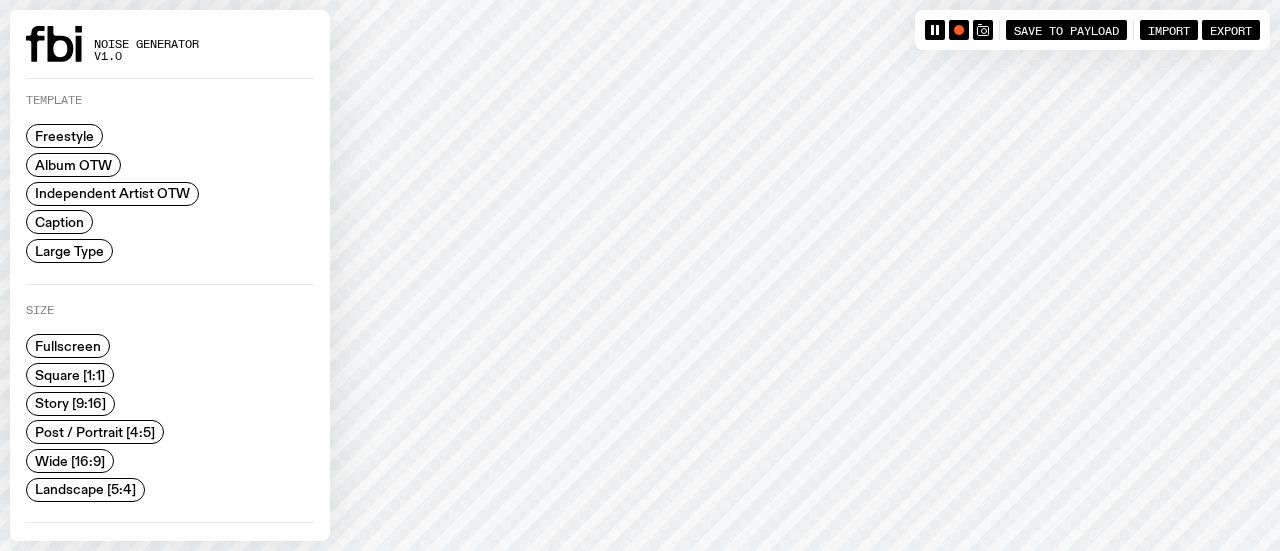 click on "Independent Artist OTW" at bounding box center (112, 193) 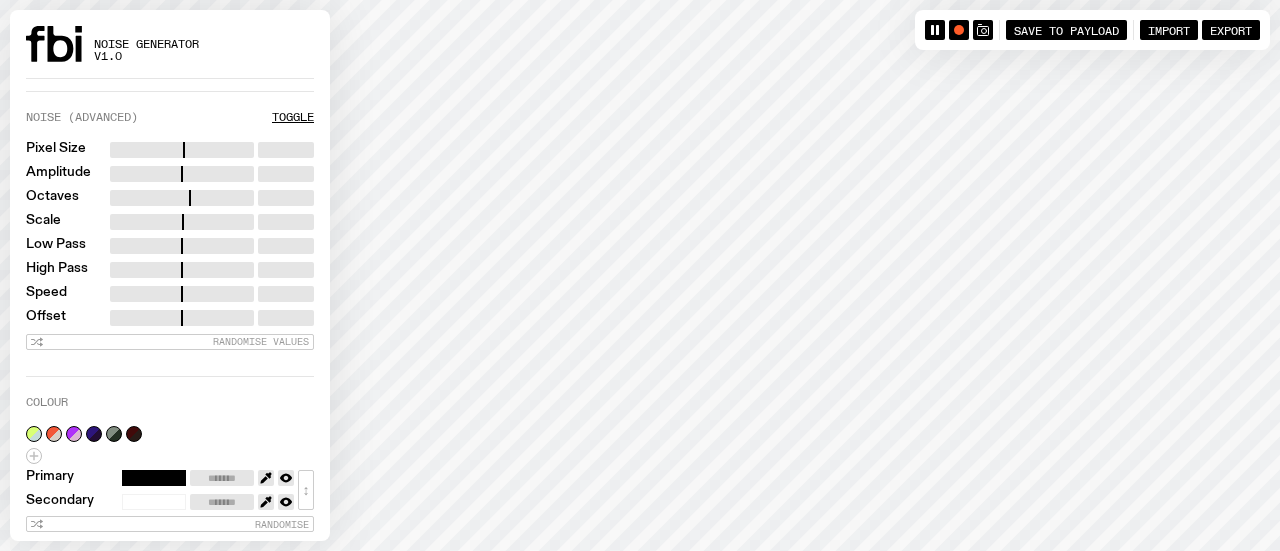 type on "**" 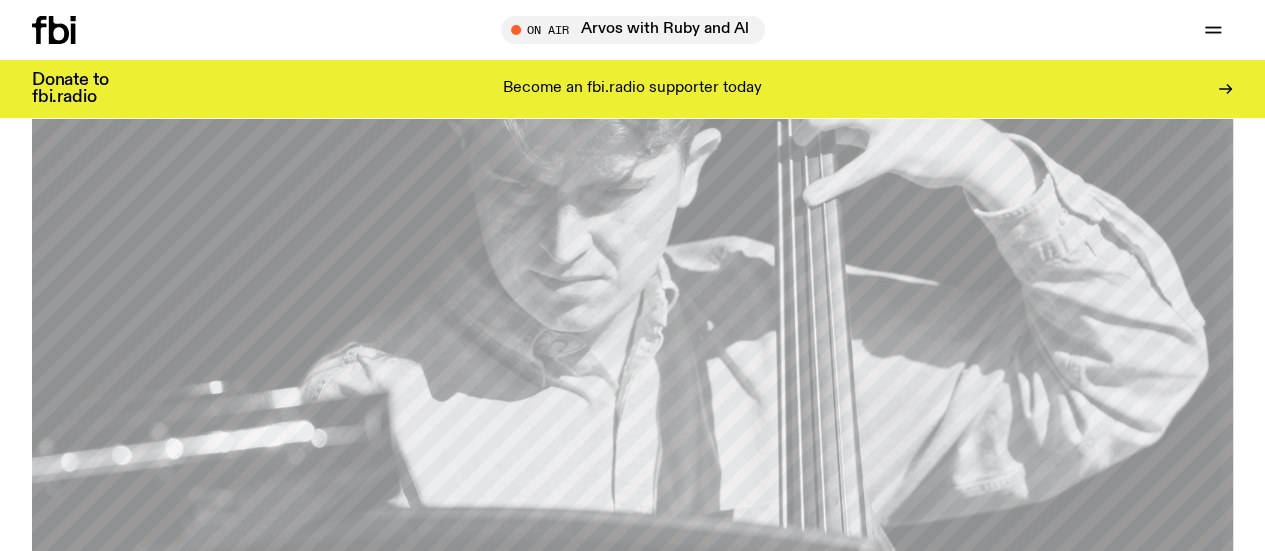scroll, scrollTop: 262, scrollLeft: 0, axis: vertical 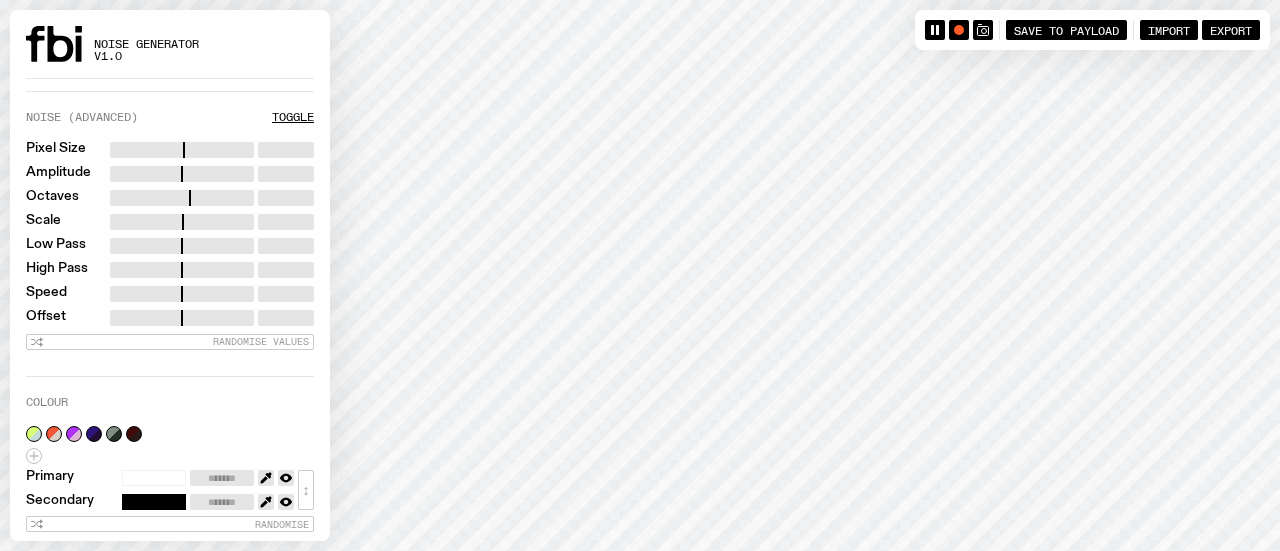 type on "*" 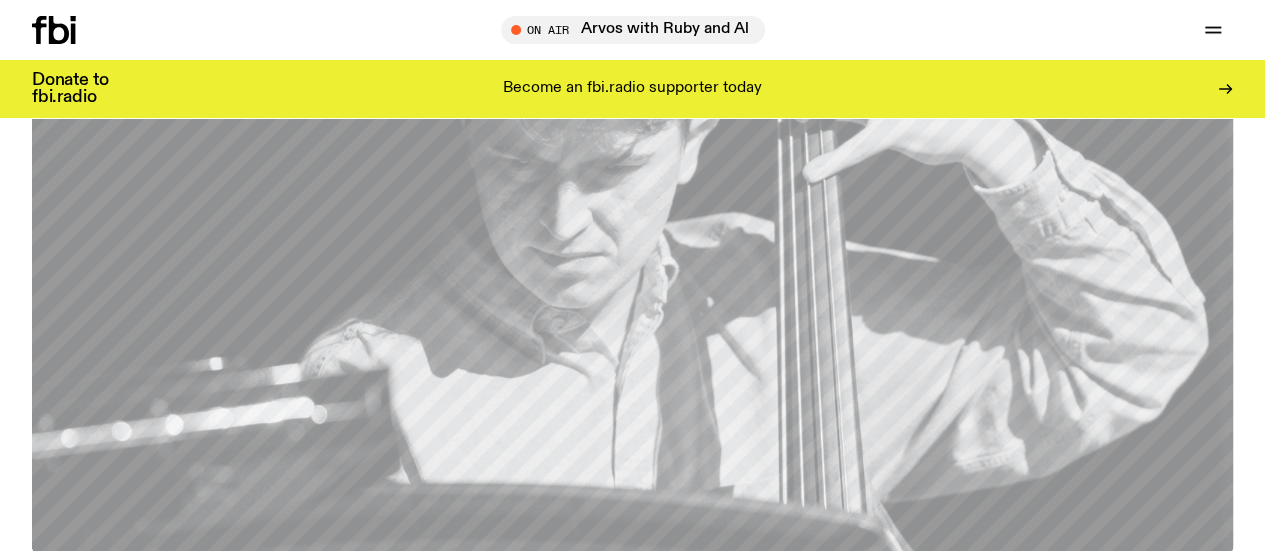scroll, scrollTop: 294, scrollLeft: 0, axis: vertical 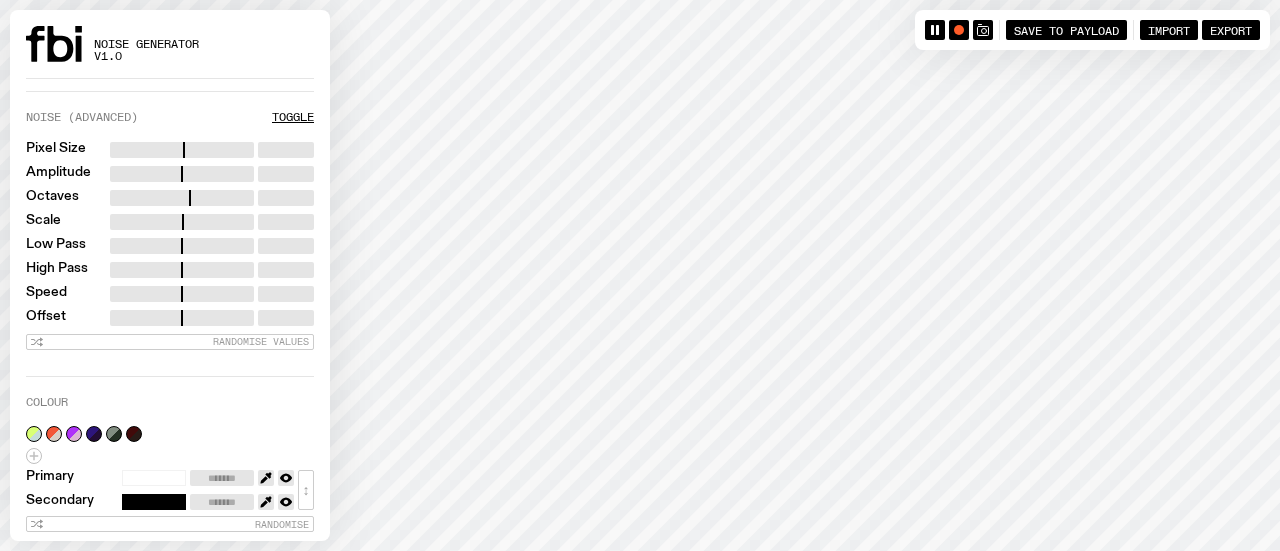 type on "****" 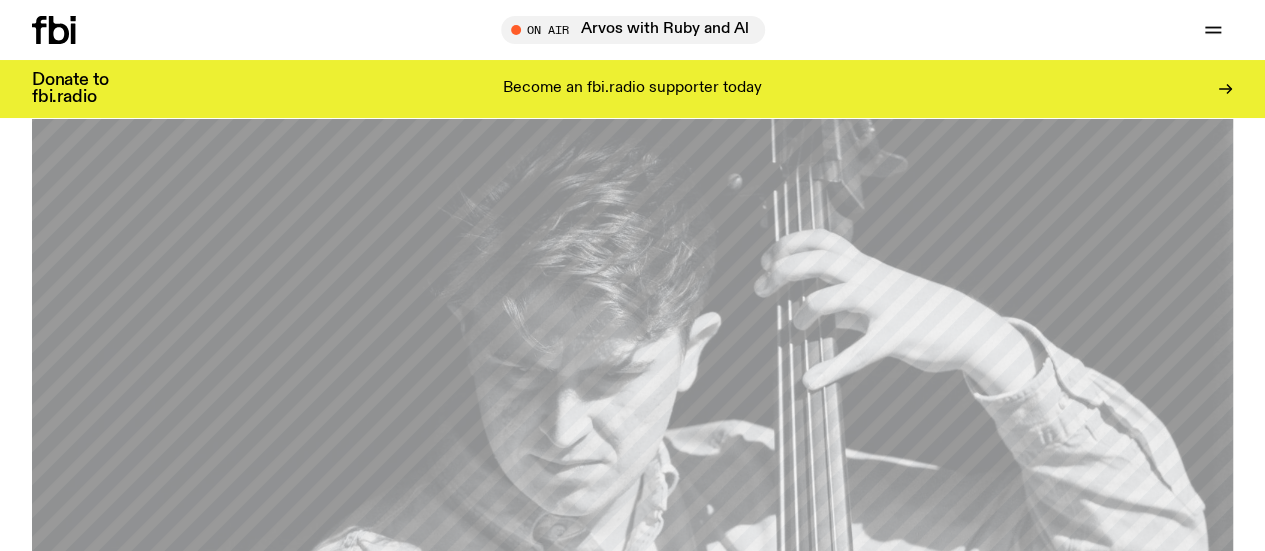 scroll, scrollTop: 326, scrollLeft: 0, axis: vertical 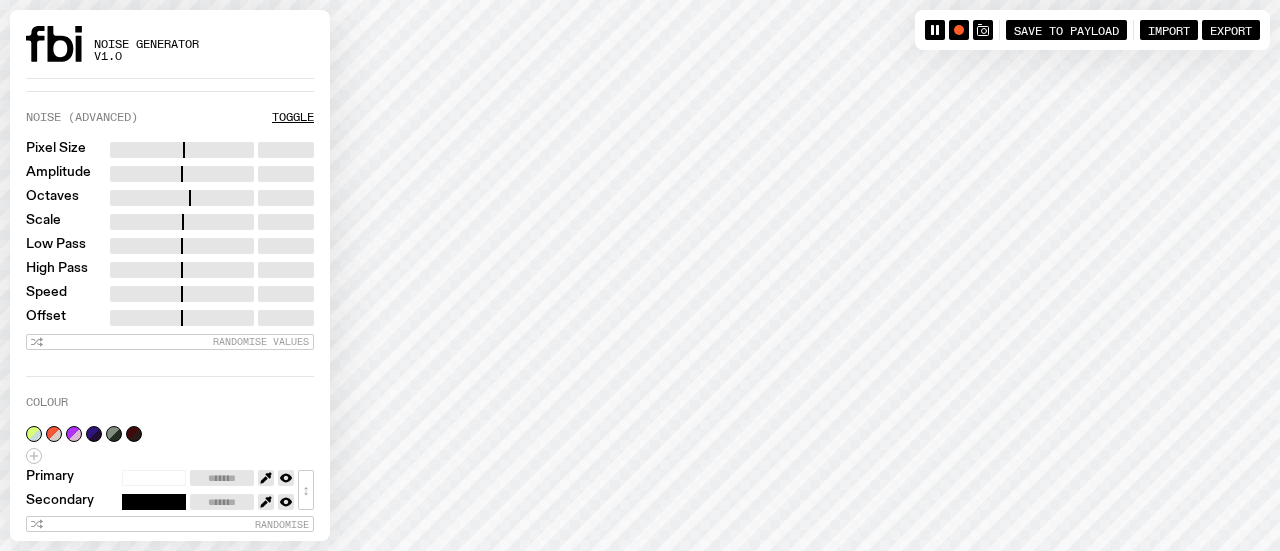 click on "↕" at bounding box center (306, 490) 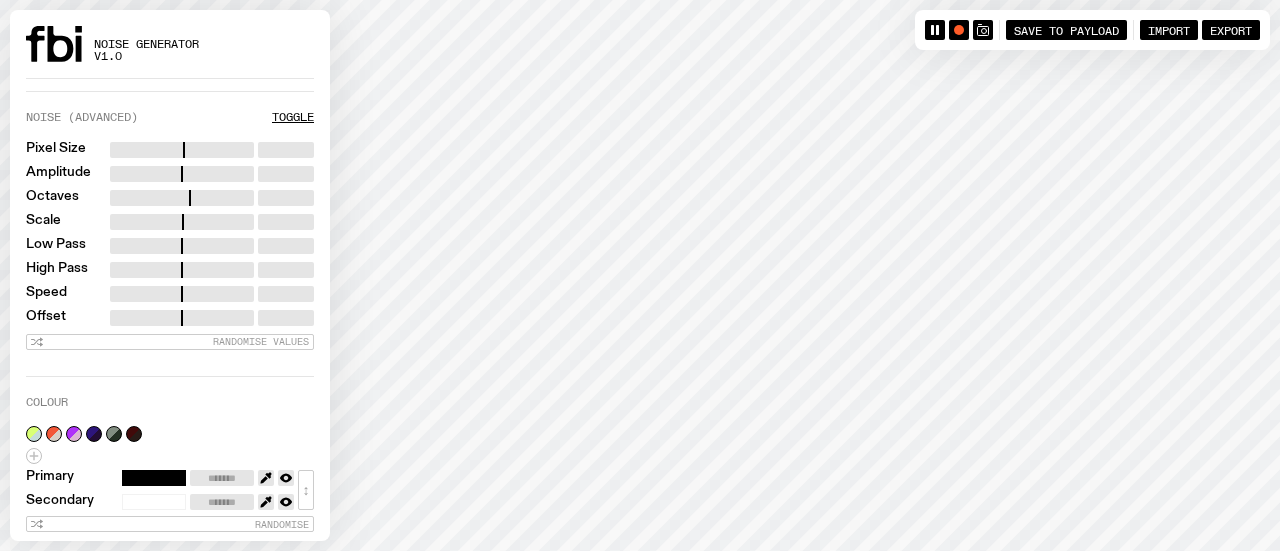 click on "Save to Payload" at bounding box center [1066, 30] 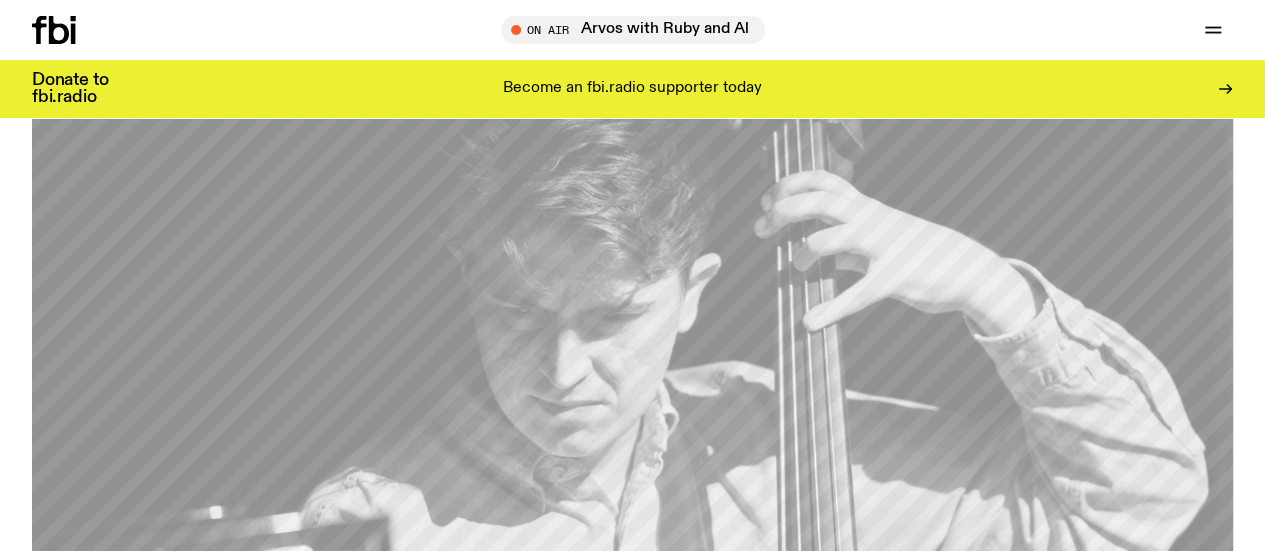 scroll, scrollTop: 106, scrollLeft: 0, axis: vertical 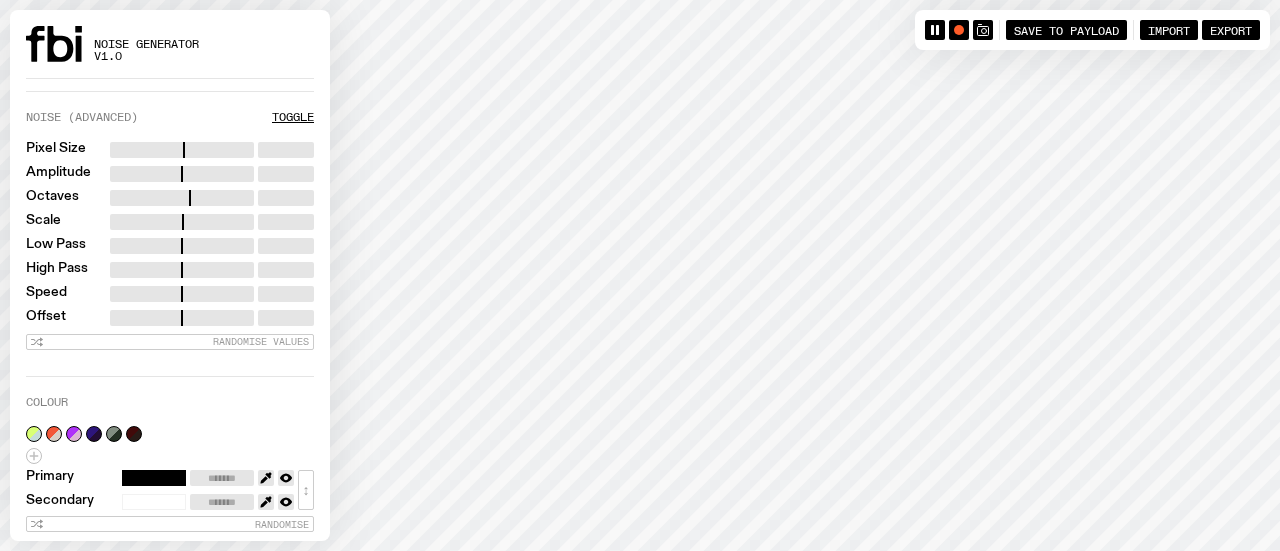 type on "*" 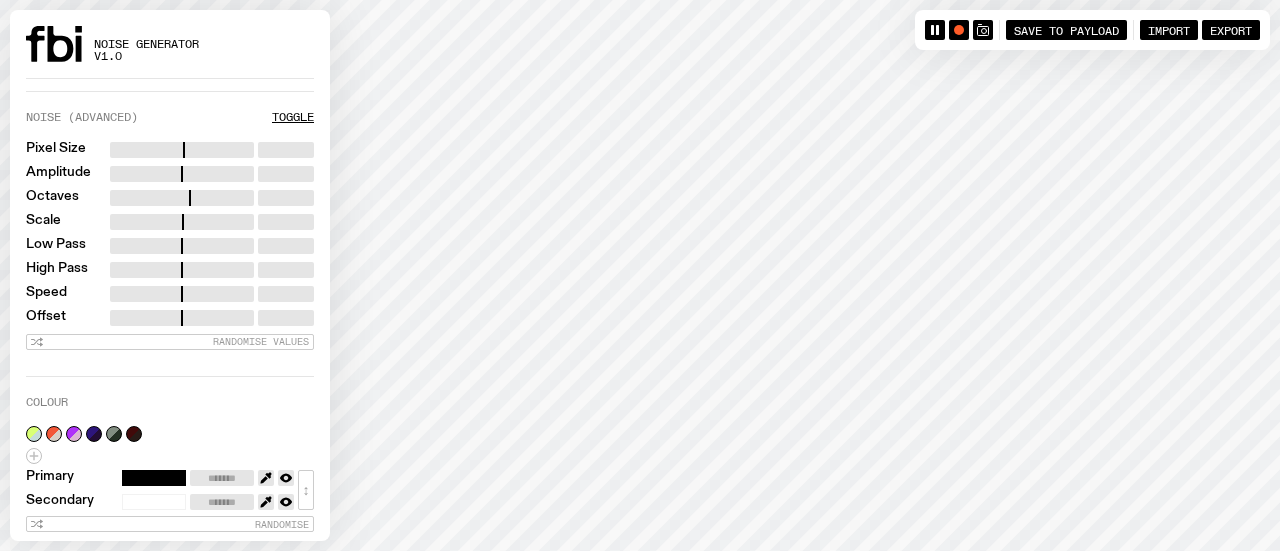 drag, startPoint x: 108, startPoint y: 141, endPoint x: 128, endPoint y: 143, distance: 20.09975 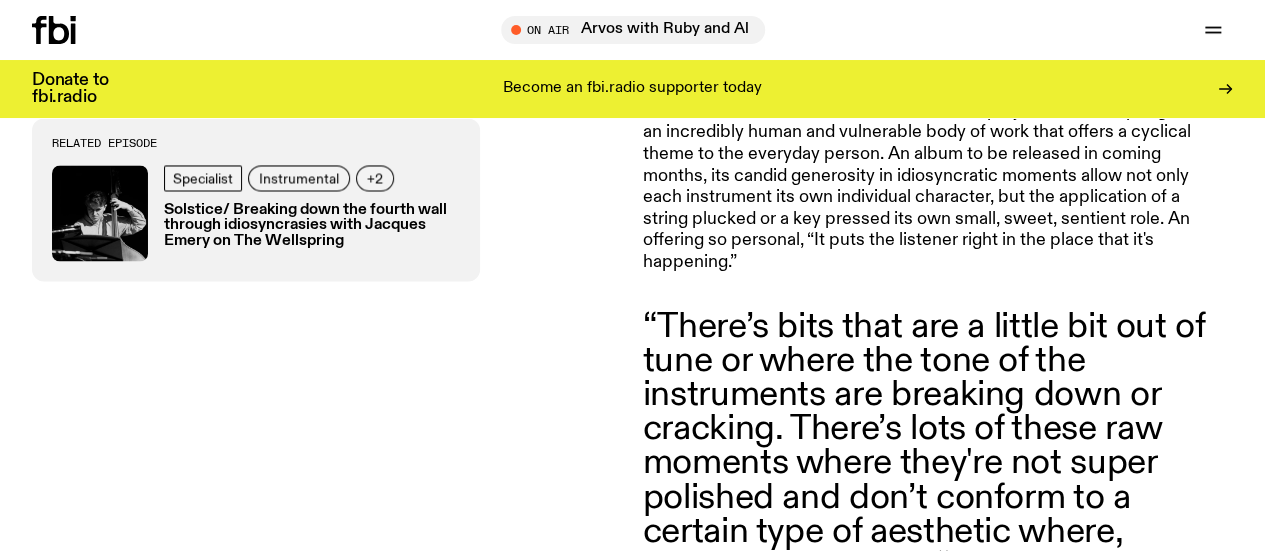 scroll, scrollTop: 1555, scrollLeft: 0, axis: vertical 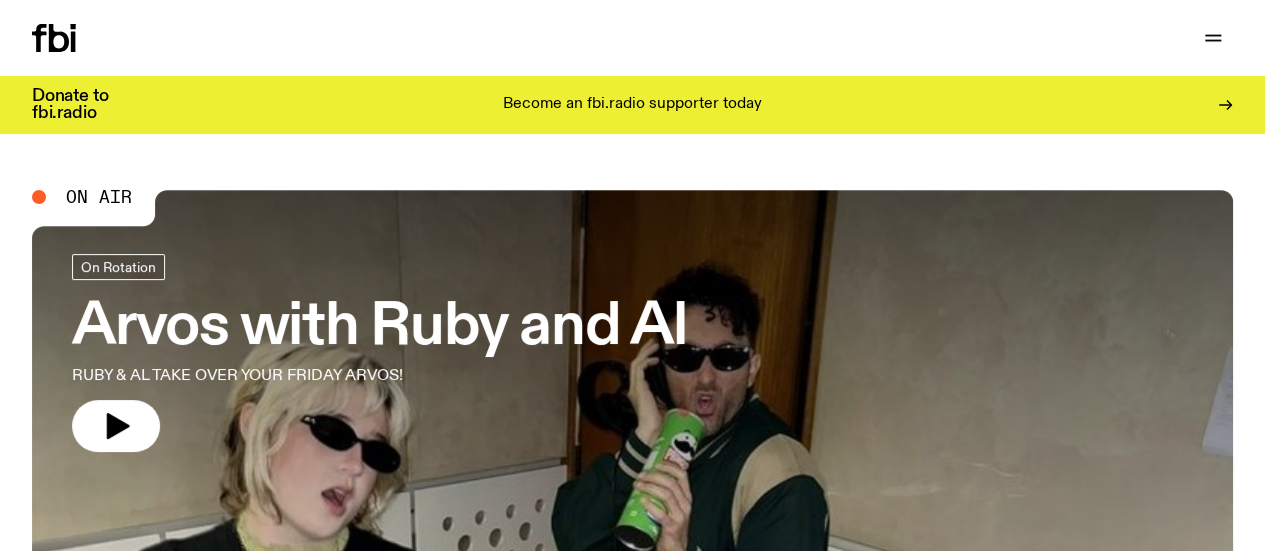 click 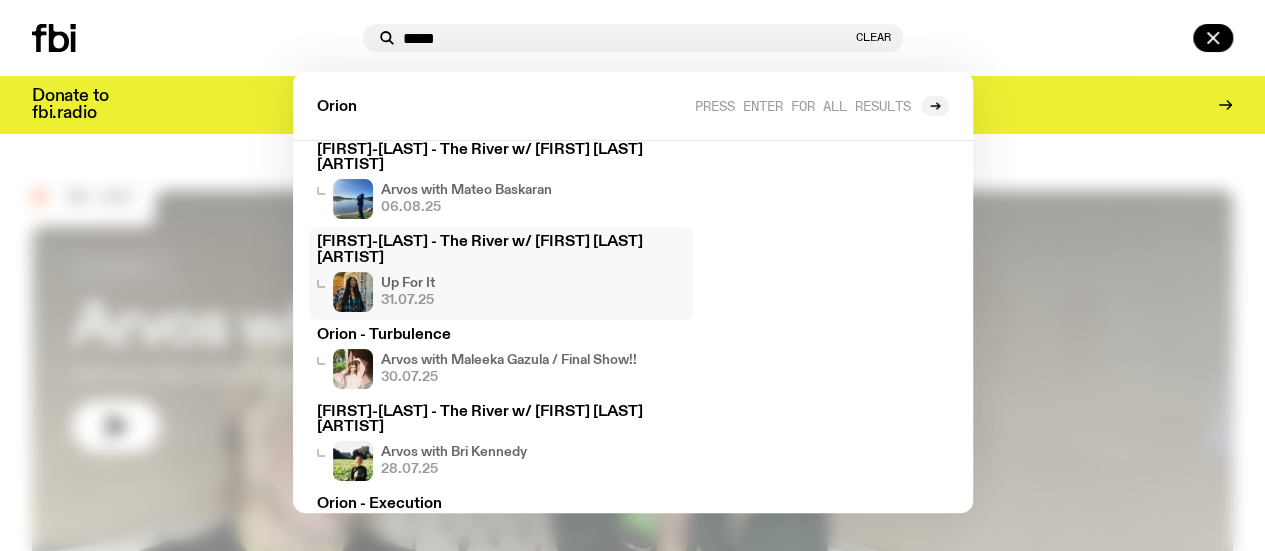 scroll, scrollTop: 142, scrollLeft: 0, axis: vertical 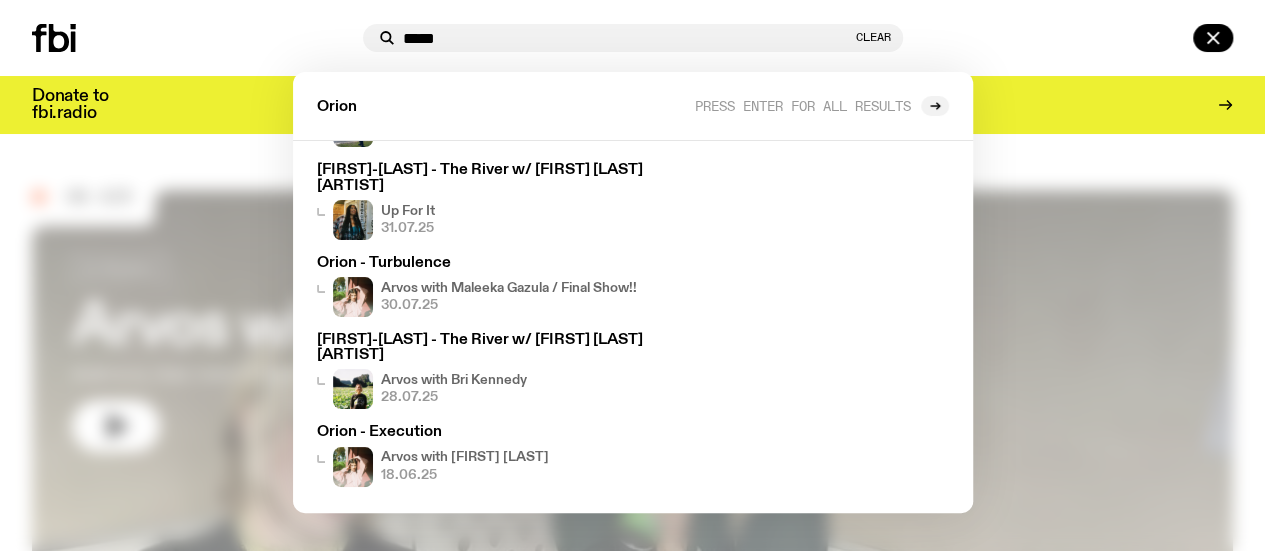 type on "*****" 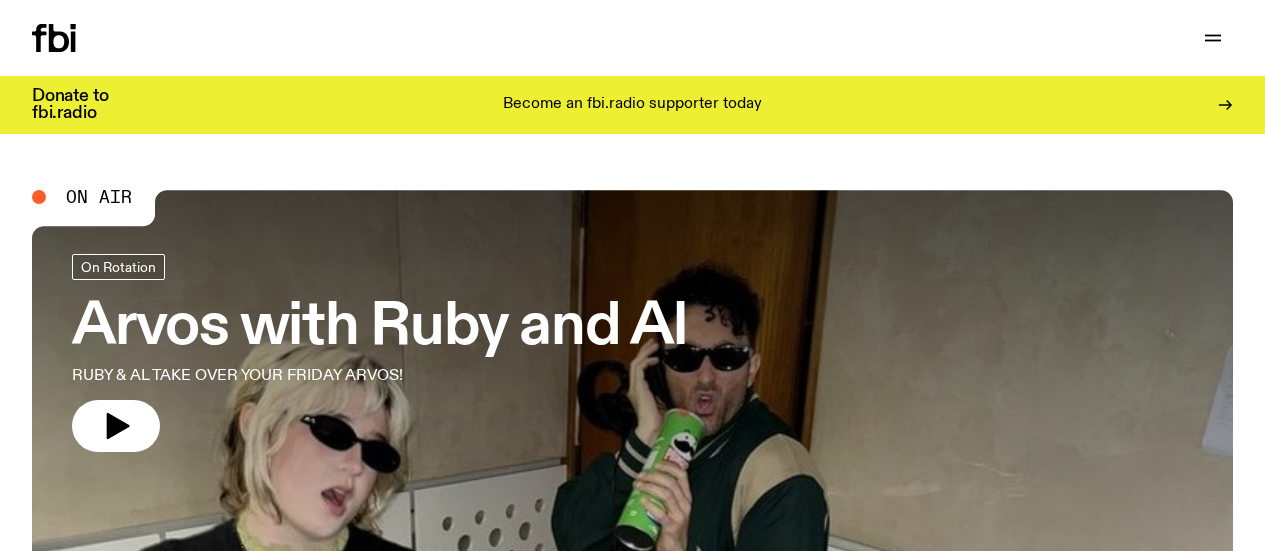 scroll, scrollTop: 0, scrollLeft: 0, axis: both 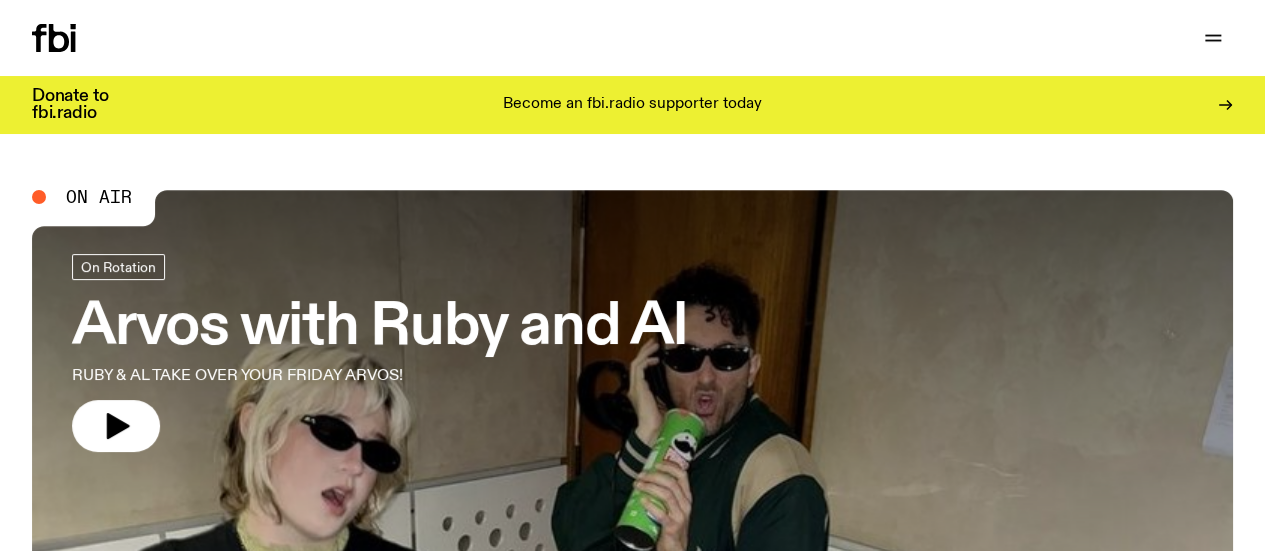 click on "Schedule" at bounding box center [0, 0] 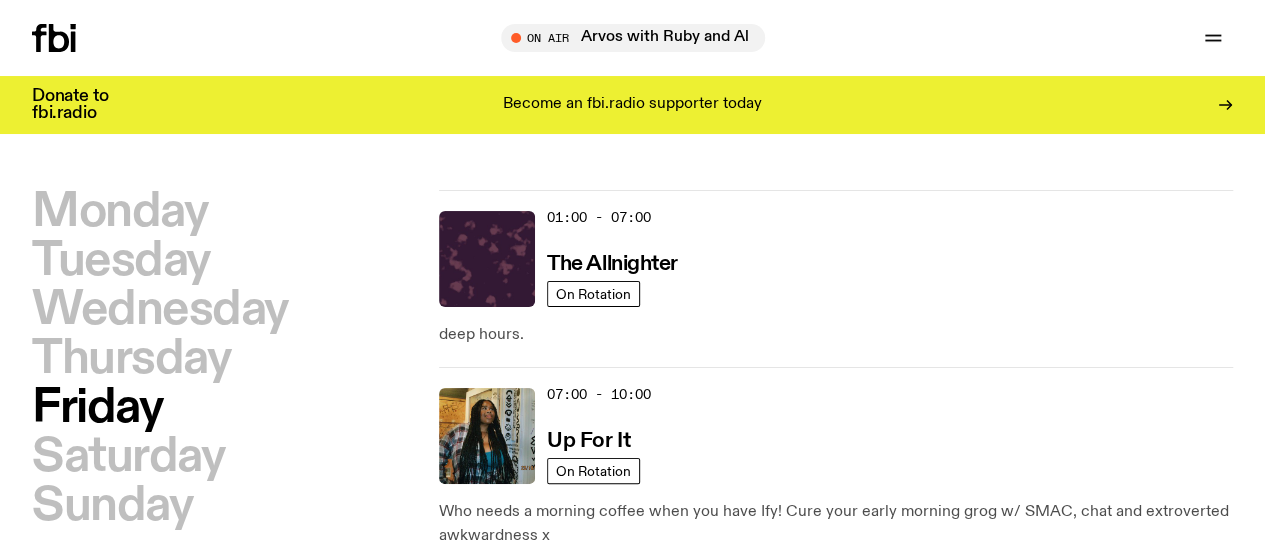 click on "Monday Tuesday Wednesday Thursday Friday Saturday Sunday Jump to now 01:00 - 07:00 The Allnighter On Rotation deep hours. 07:00 - 10:00 Up For It On Rotation Who needs a morning coffee when you have Ify! Cure your early morning grog w/ SMAC, chat and extroverted awkwardness x 10:00 - 12:00 Mornings with Sam Lane On Rotation Sam Lane gets you in the Friday spirit with inane holidays, sport, pop culture and the best new music- from Sydney/Eora, Australia and beyond! 12:00 - 13:00 The Midday Mix DJ Mix An hour of live, uninterrupted music from some of the best local and international DJs. Start your weekend early!  13:00 - 15:00 The Playlist On Rotation Our Music Team gives you a first listen to all the best new releases that you'll be hearing on fbi, including our new Album of the Week. 15:00 - 18:00 Arvos with Ruby and Al On Rotation RUBY & AL TAKE OVER YOUR FRIDAY ARVOS! 18:00 - 20:00 Sunset with Motorik DJ Mix 20:00 - 22:00 Switch DJ Mix Chaotic + colourful club music 22:00 - 00:00 MSG4000 DJ Mix Radio Read" at bounding box center (632, 1414) 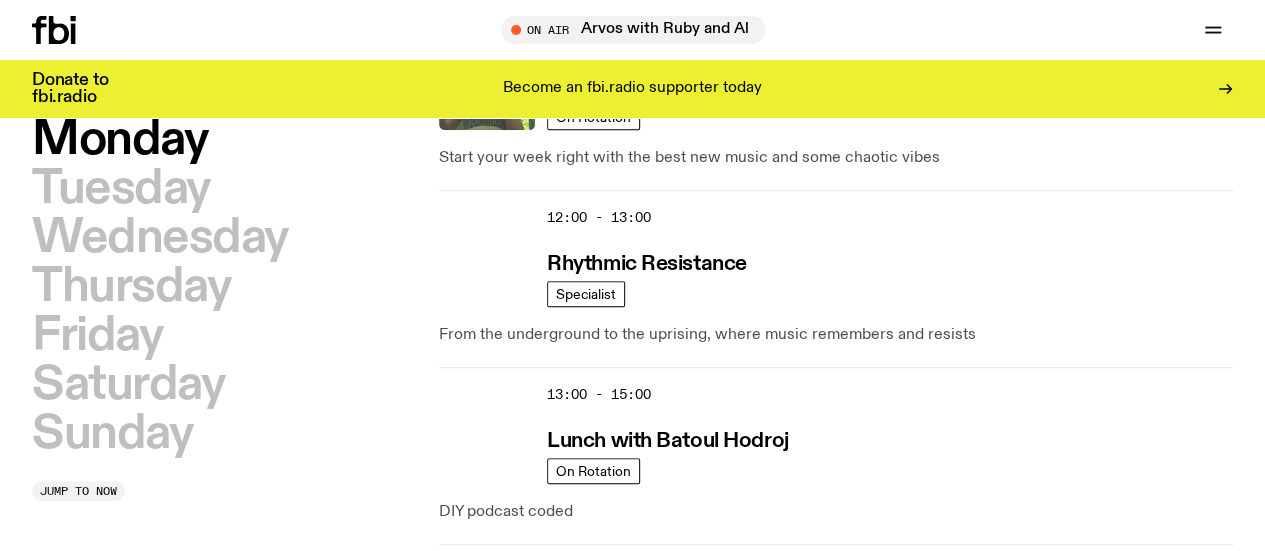 scroll, scrollTop: 456, scrollLeft: 0, axis: vertical 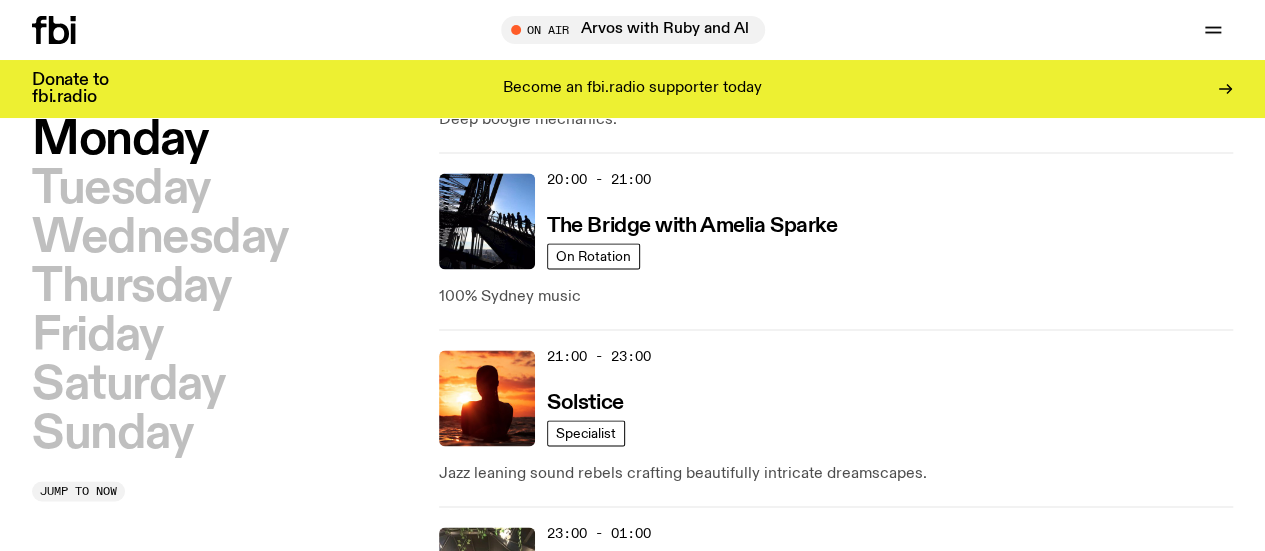 click on "Creating a community for Middle Eastern, Asian, and African Culture." at bounding box center (836, 651) 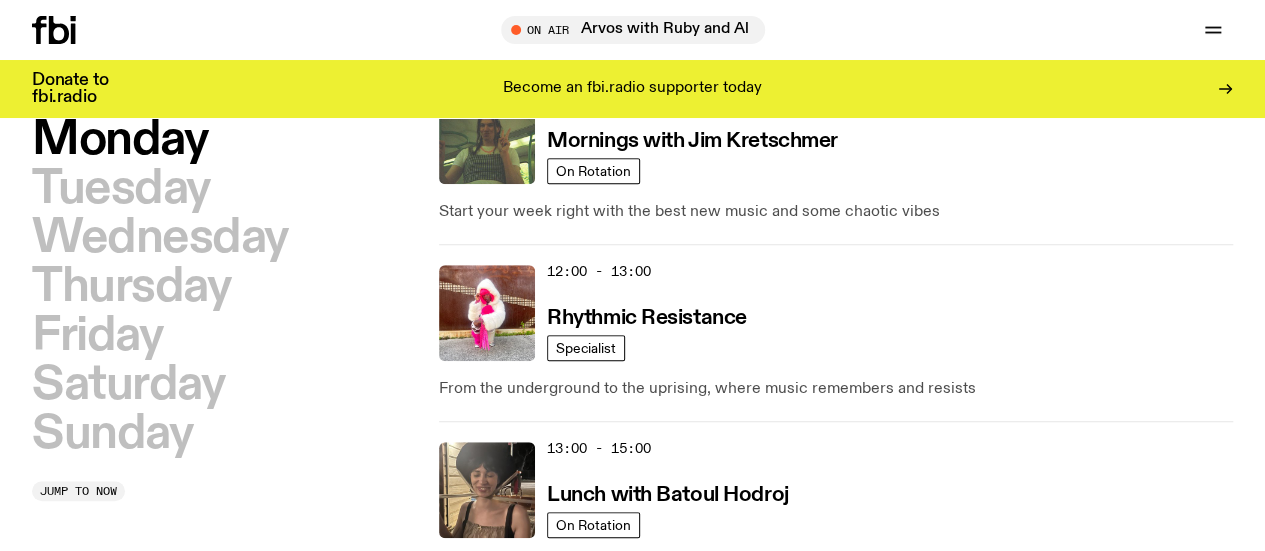 click on "Tuesday" at bounding box center [121, 189] 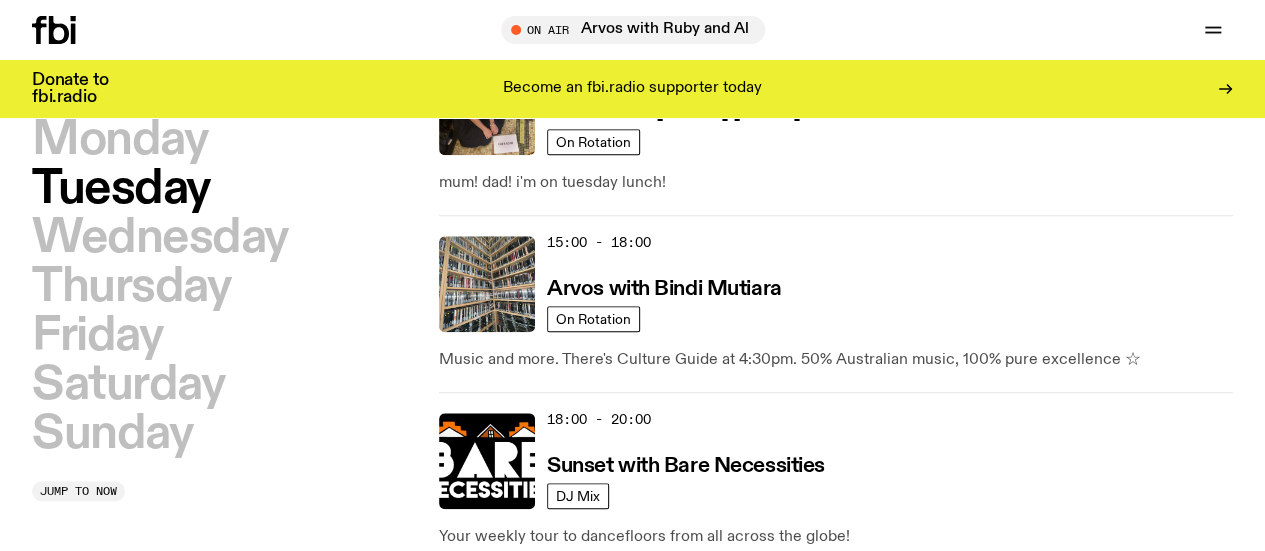 scroll, scrollTop: 856, scrollLeft: 0, axis: vertical 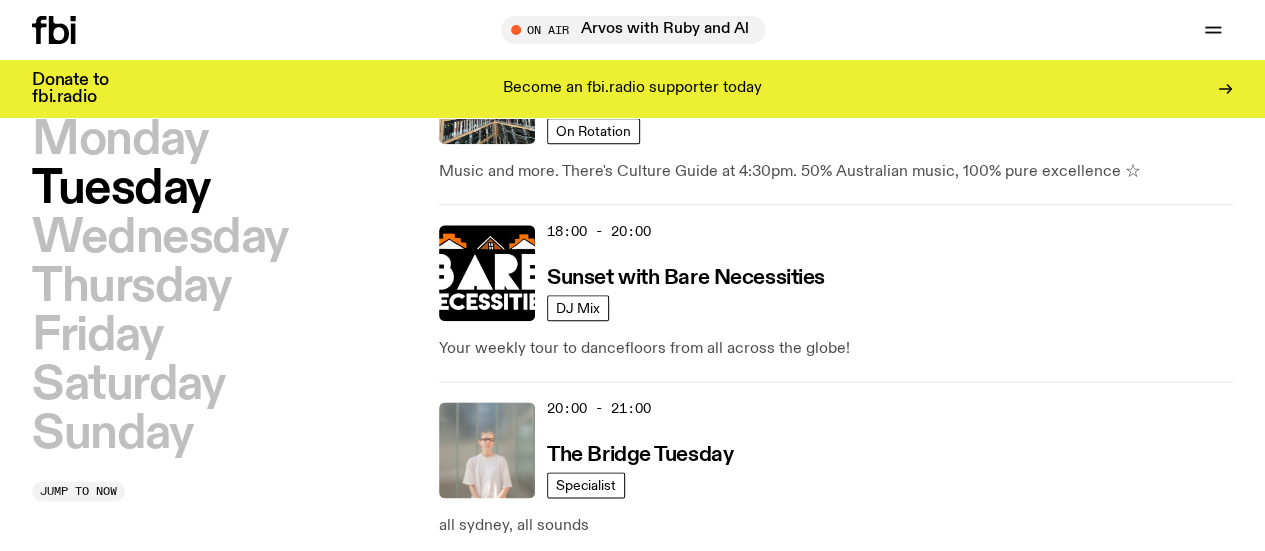click on "Wednesday" at bounding box center (160, 238) 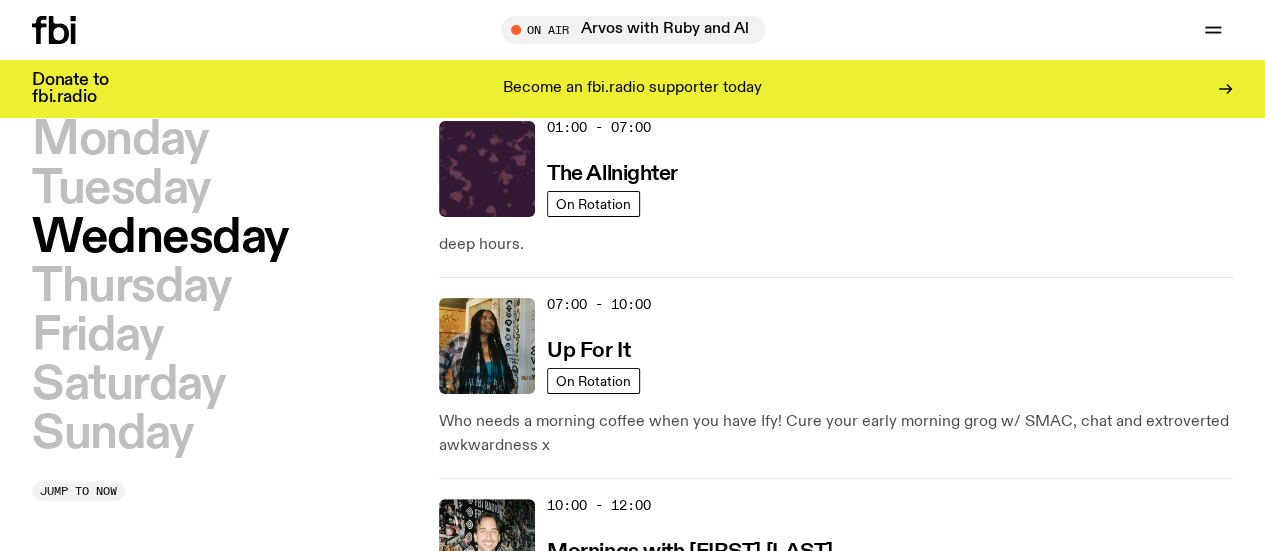 scroll, scrollTop: 56, scrollLeft: 0, axis: vertical 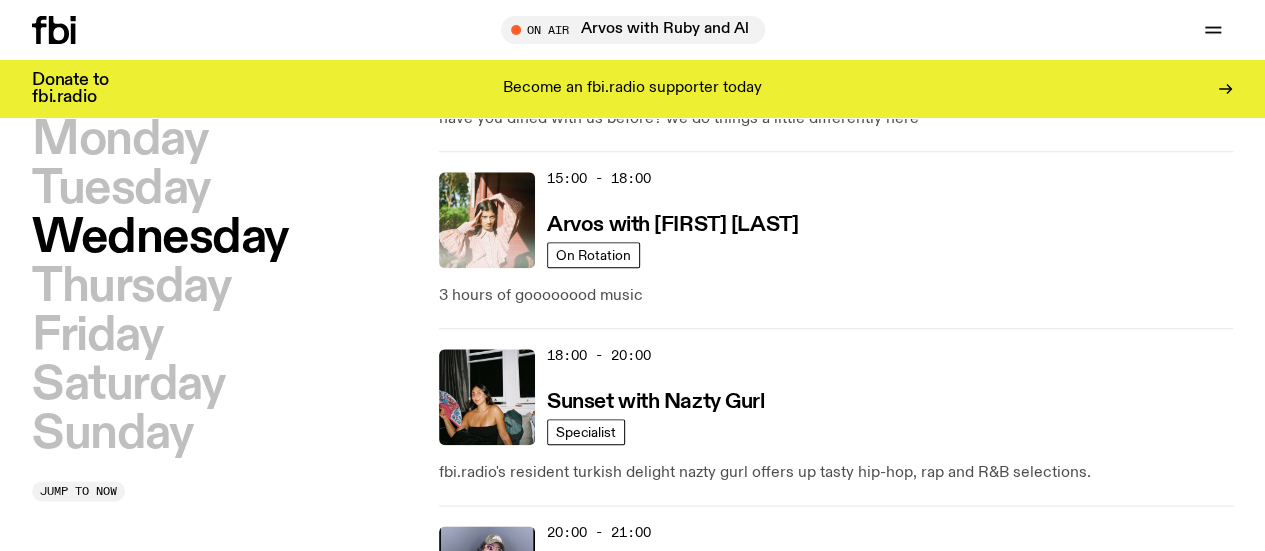 click on "Thursday" at bounding box center [131, 287] 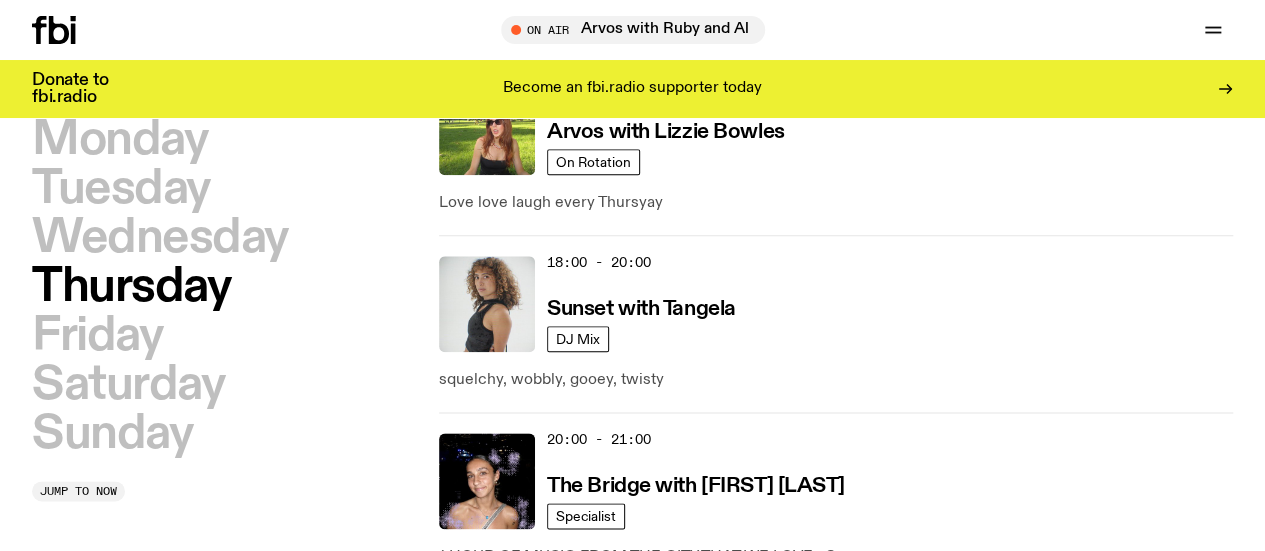 scroll, scrollTop: 1056, scrollLeft: 0, axis: vertical 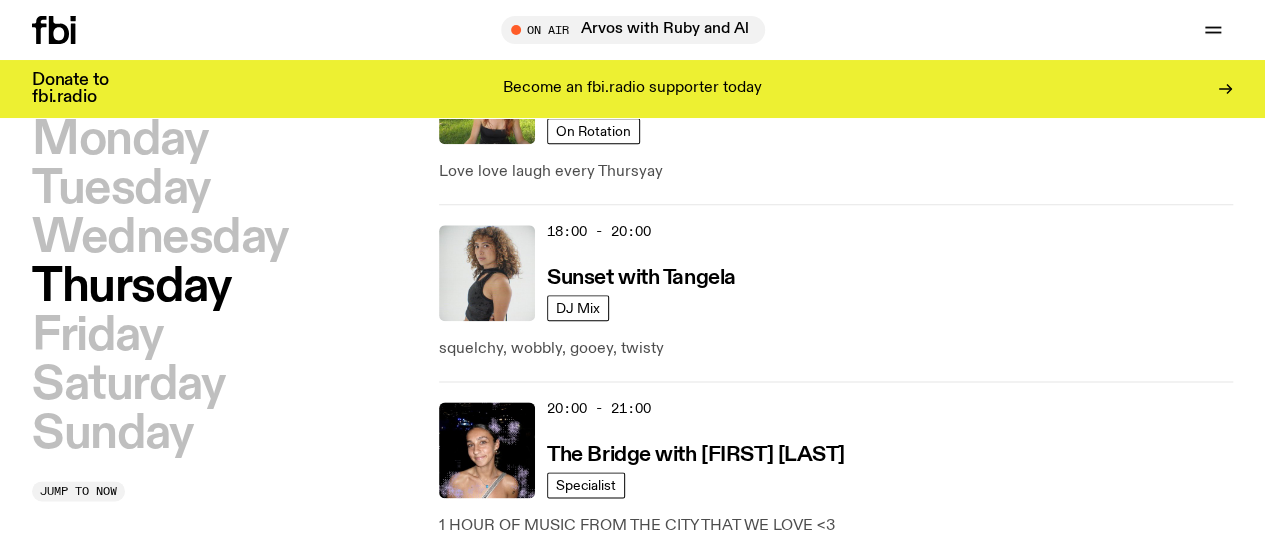 click on "Friday" at bounding box center [97, 336] 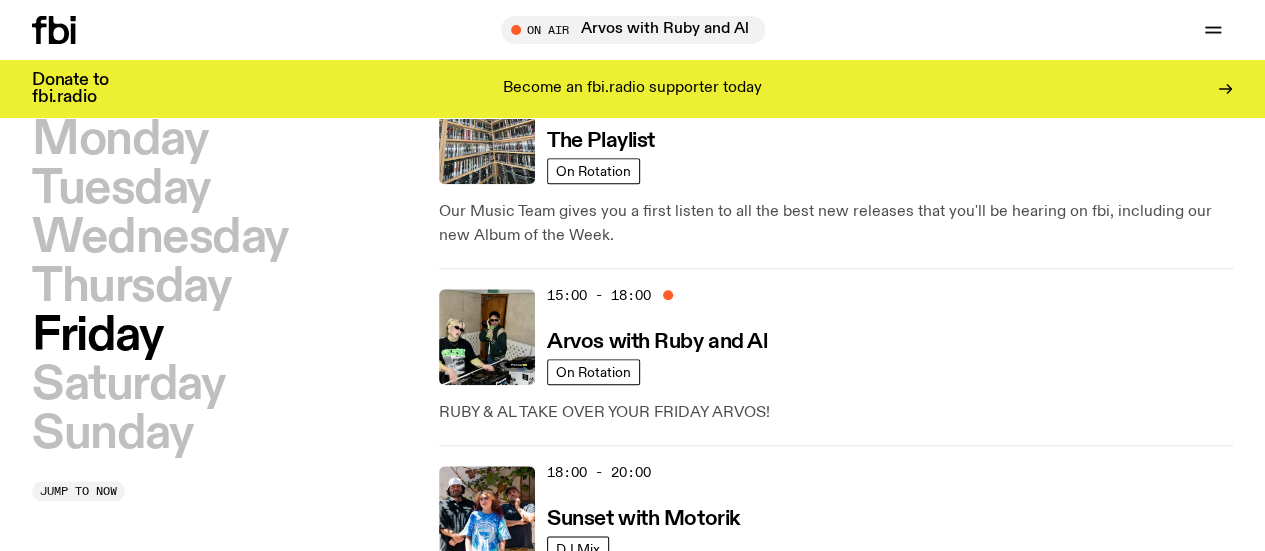 scroll, scrollTop: 856, scrollLeft: 0, axis: vertical 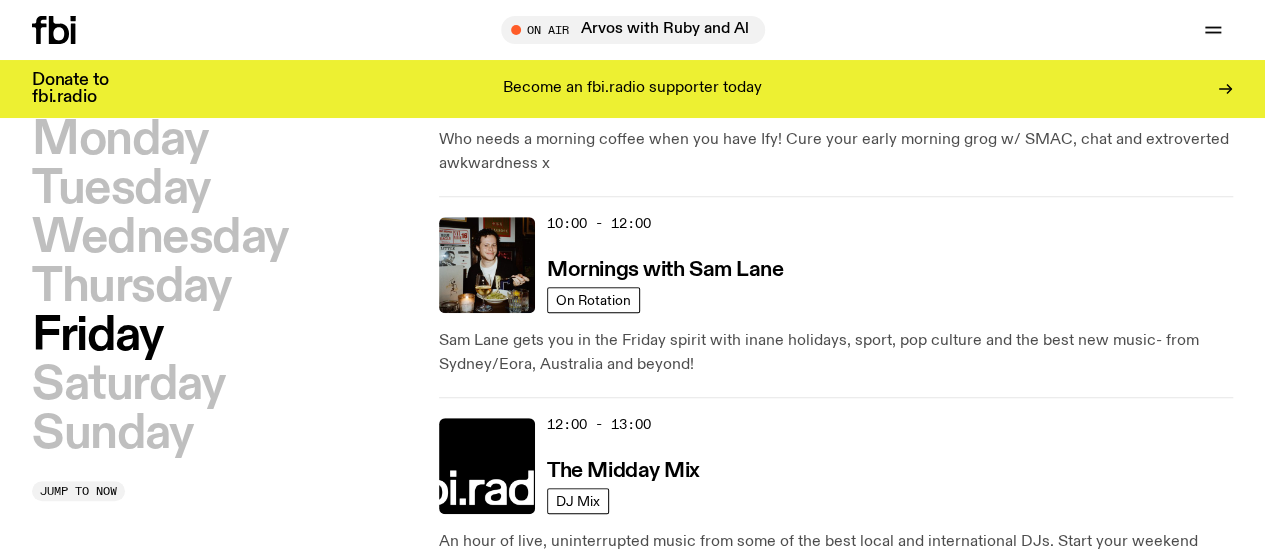 click on "Saturday" at bounding box center [128, 385] 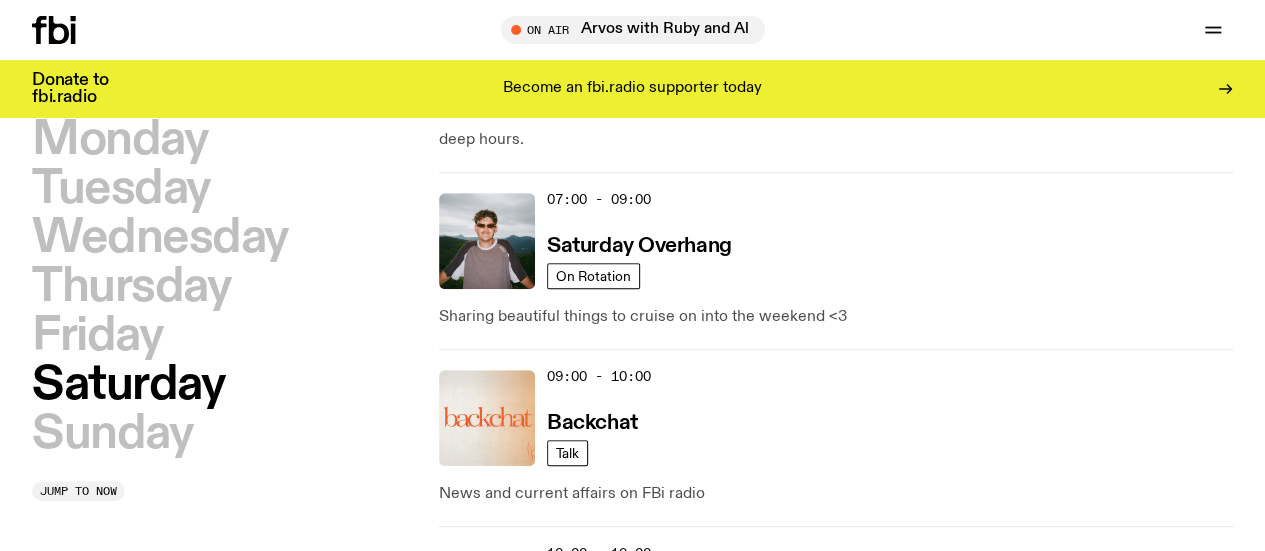 scroll, scrollTop: 356, scrollLeft: 0, axis: vertical 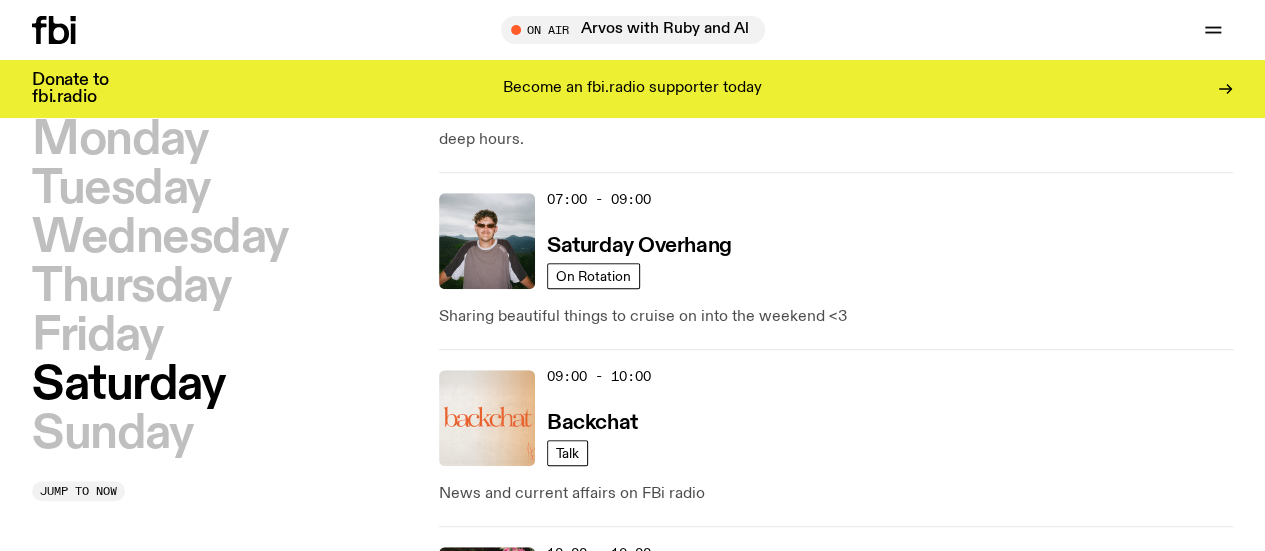 click on "2 hours of music from Sydney's Moonshoe Label head, Jackson Fester AKA Cousin" at bounding box center [836, 663] 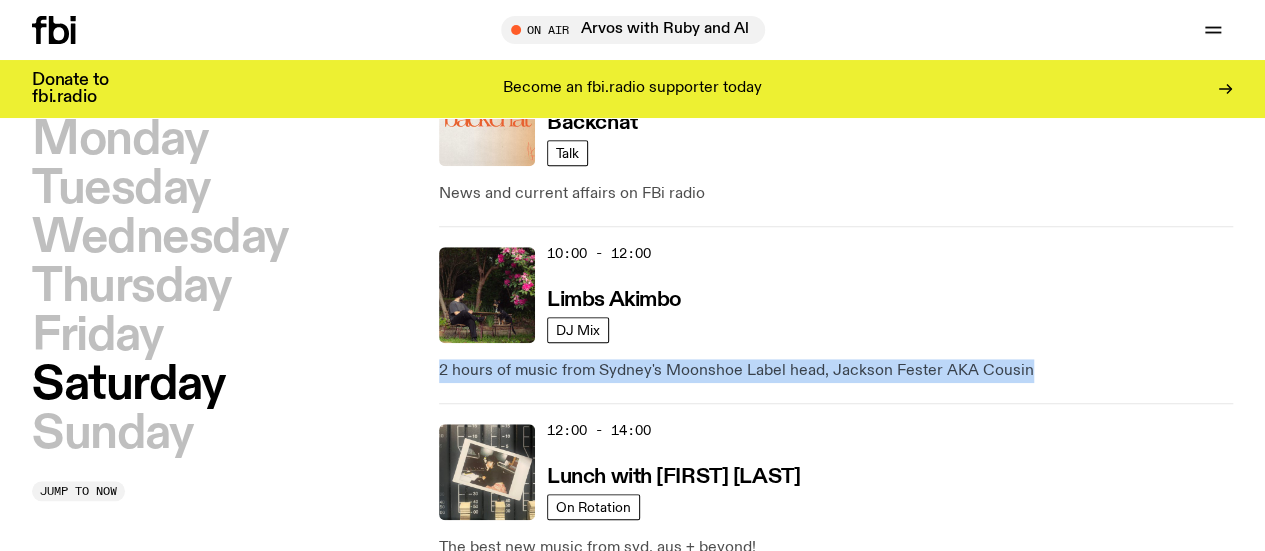 scroll, scrollTop: 756, scrollLeft: 0, axis: vertical 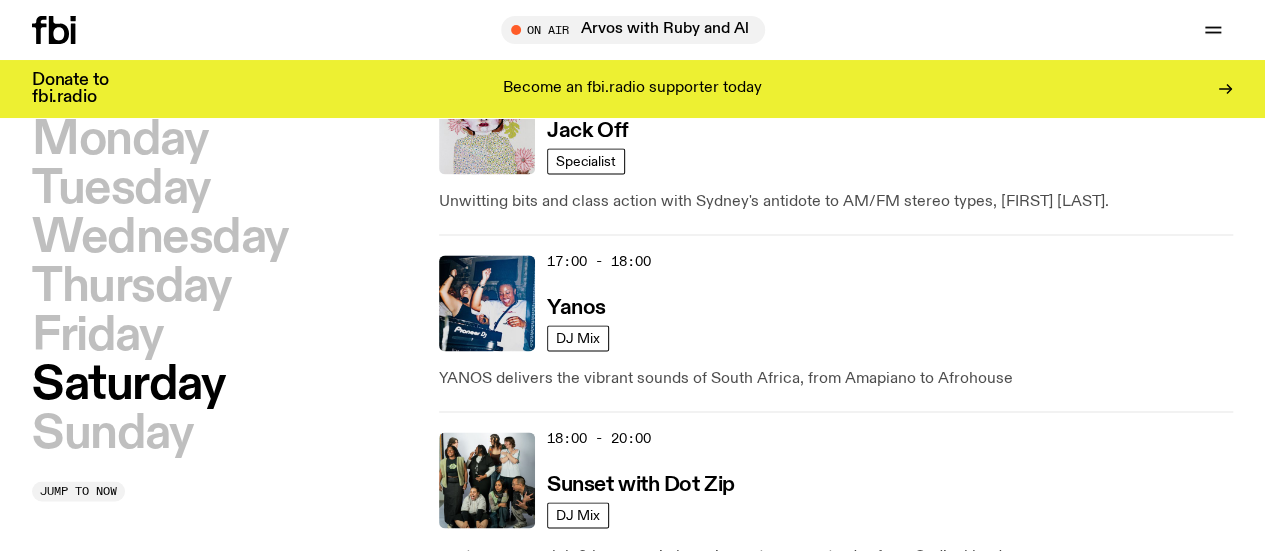 click on "Sunday" at bounding box center (112, 434) 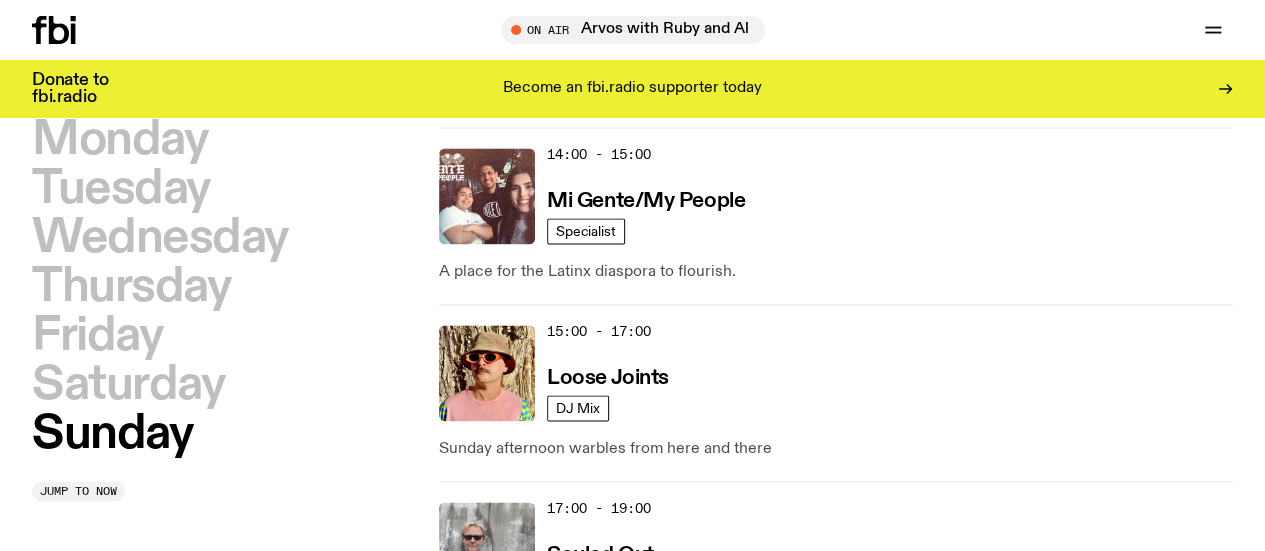 scroll, scrollTop: 1393, scrollLeft: 0, axis: vertical 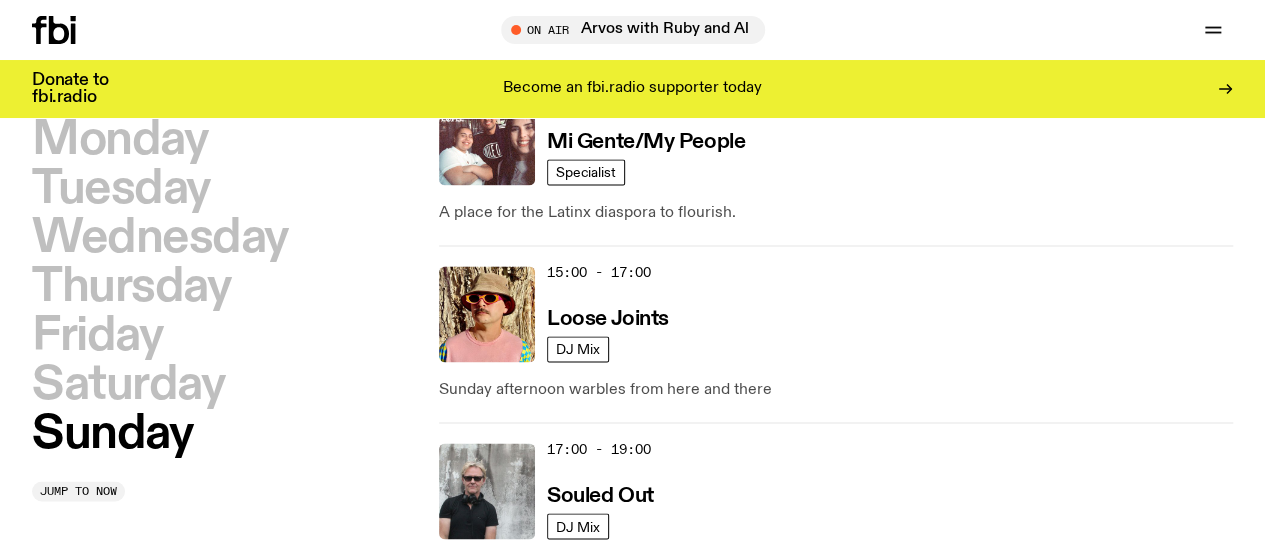 drag, startPoint x: 504, startPoint y: 219, endPoint x: 486, endPoint y: 195, distance: 30 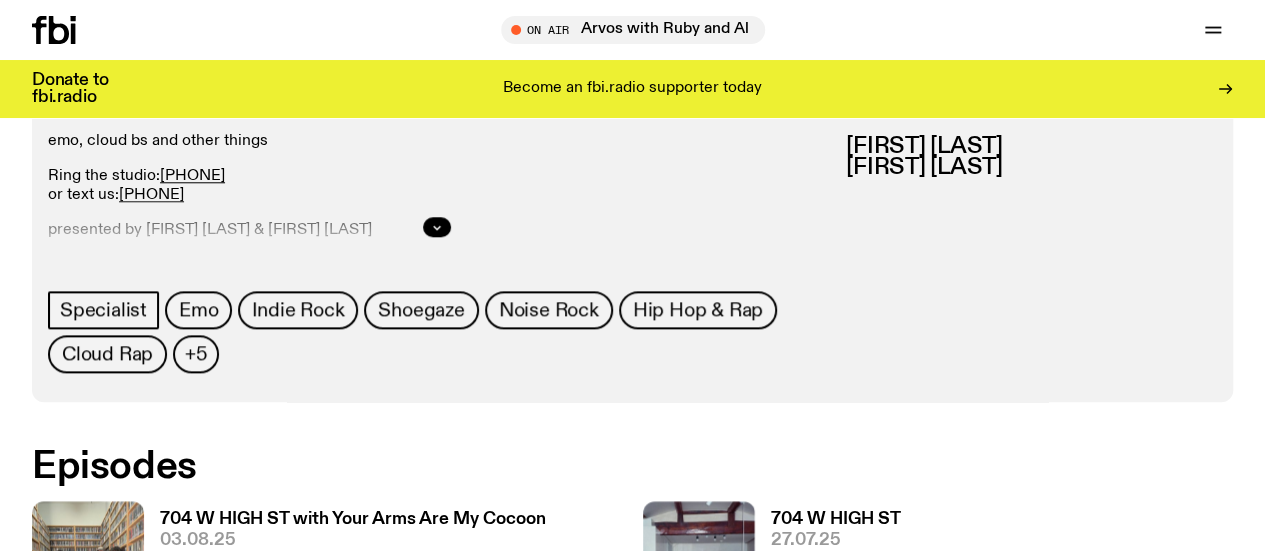 scroll, scrollTop: 785, scrollLeft: 0, axis: vertical 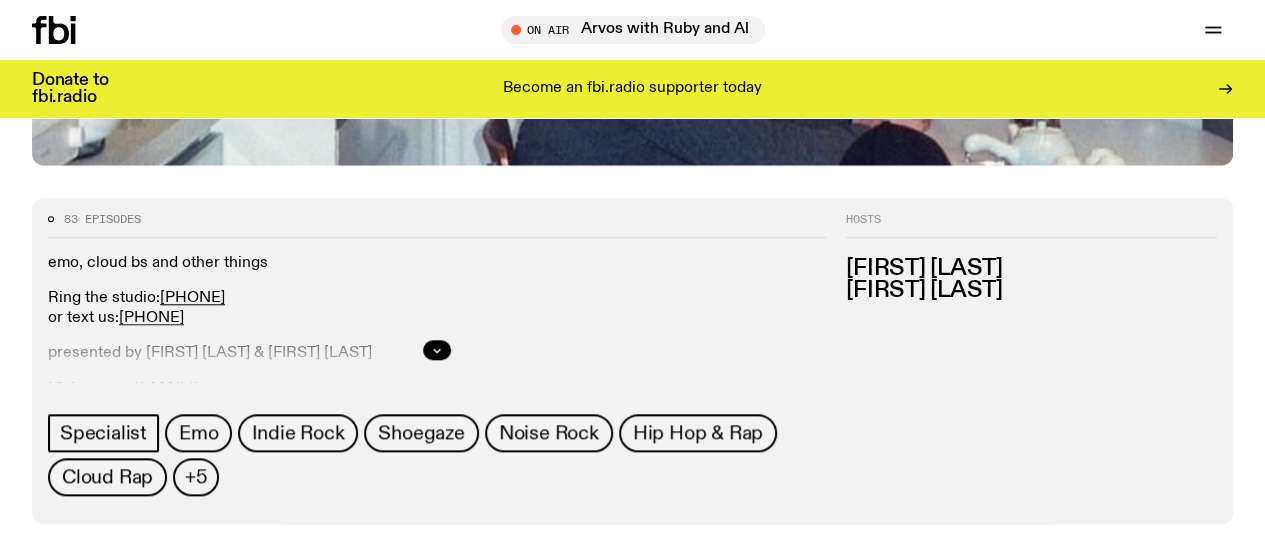 click 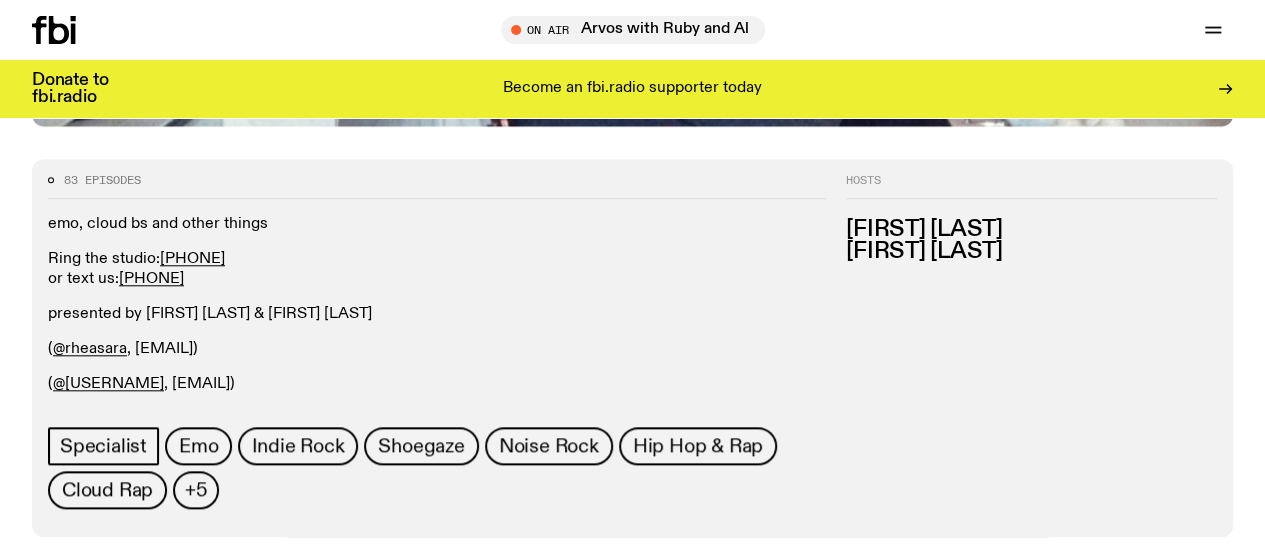 scroll, scrollTop: 572, scrollLeft: 0, axis: vertical 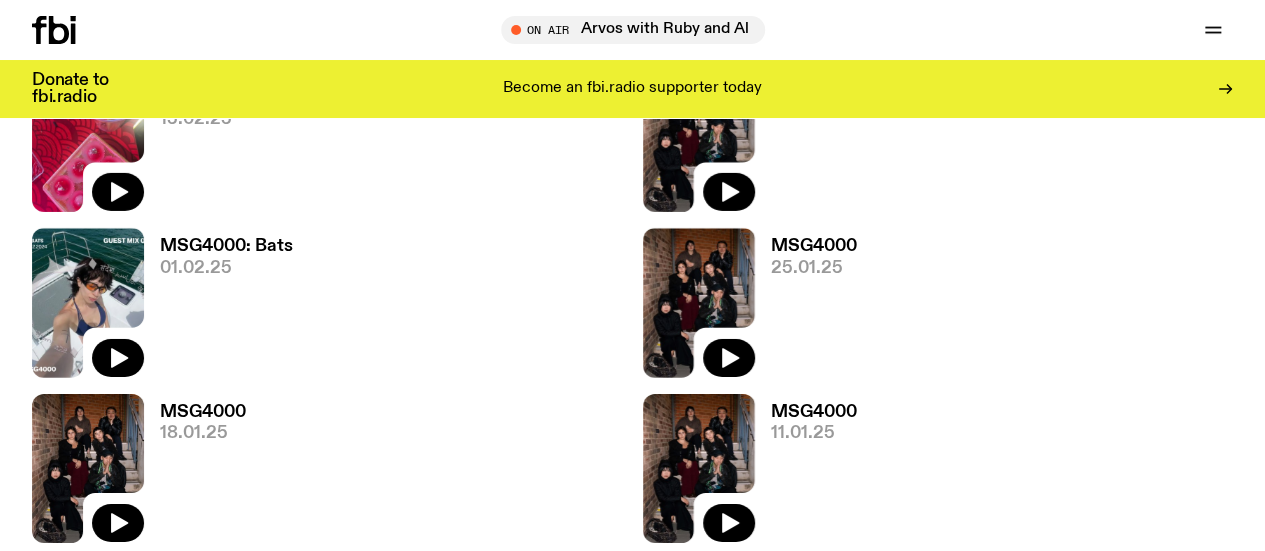 click on "cons0le" at bounding box center [1031, -2232] 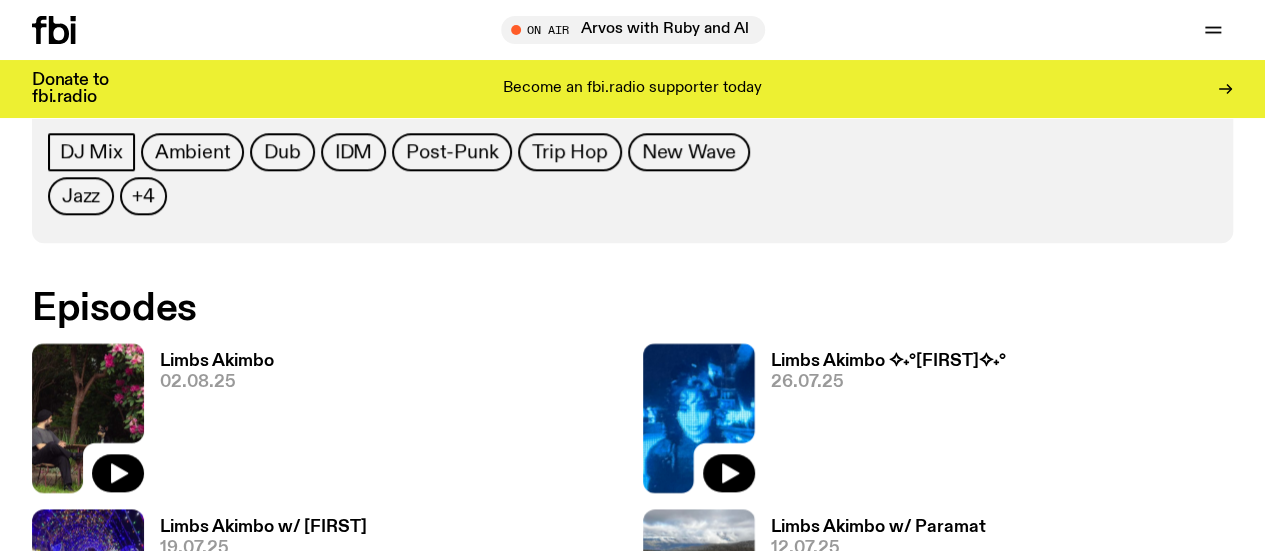 scroll, scrollTop: 785, scrollLeft: 0, axis: vertical 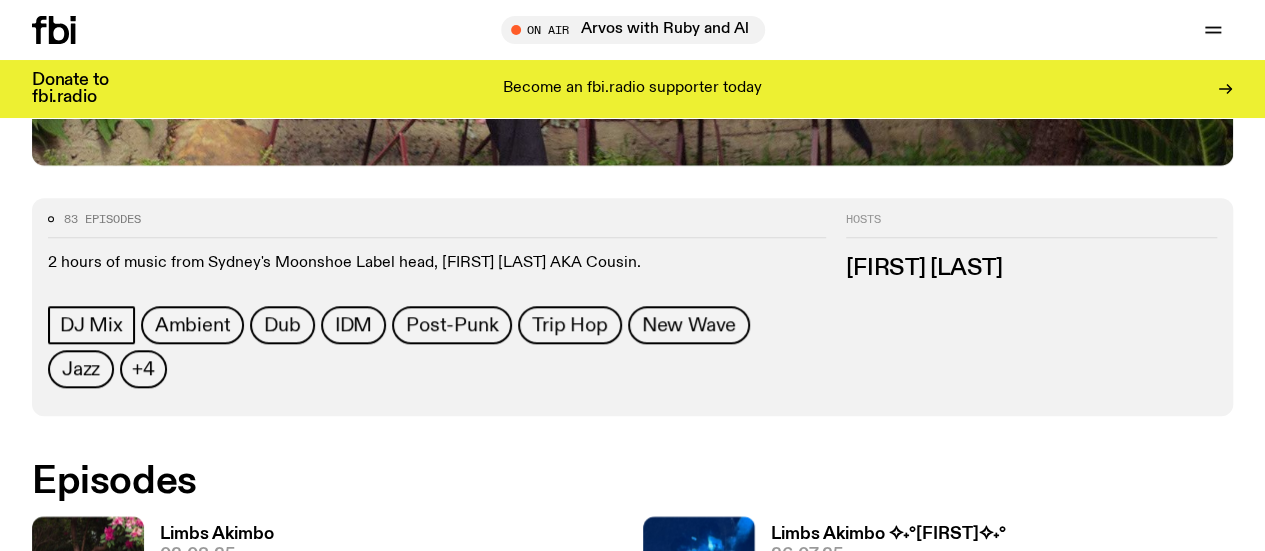 click on "2 hours of music from Sydney's Moonshoe Label head, Jackson Fester AKA Cousin." at bounding box center (437, 263) 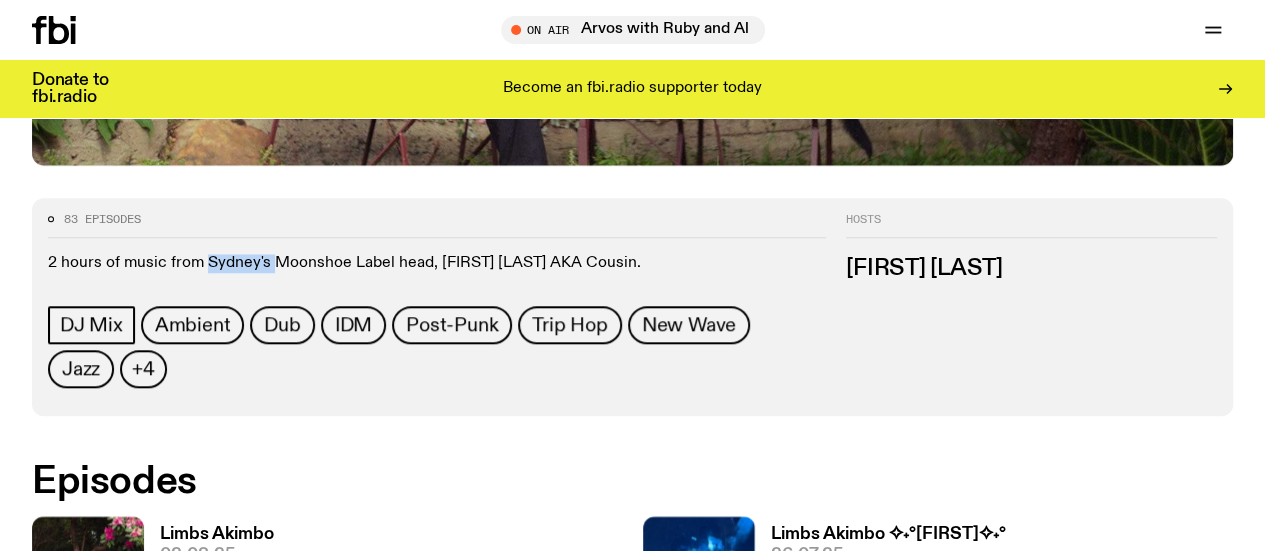 click on "2 hours of music from Sydney's Moonshoe Label head, Jackson Fester AKA Cousin." at bounding box center [437, 263] 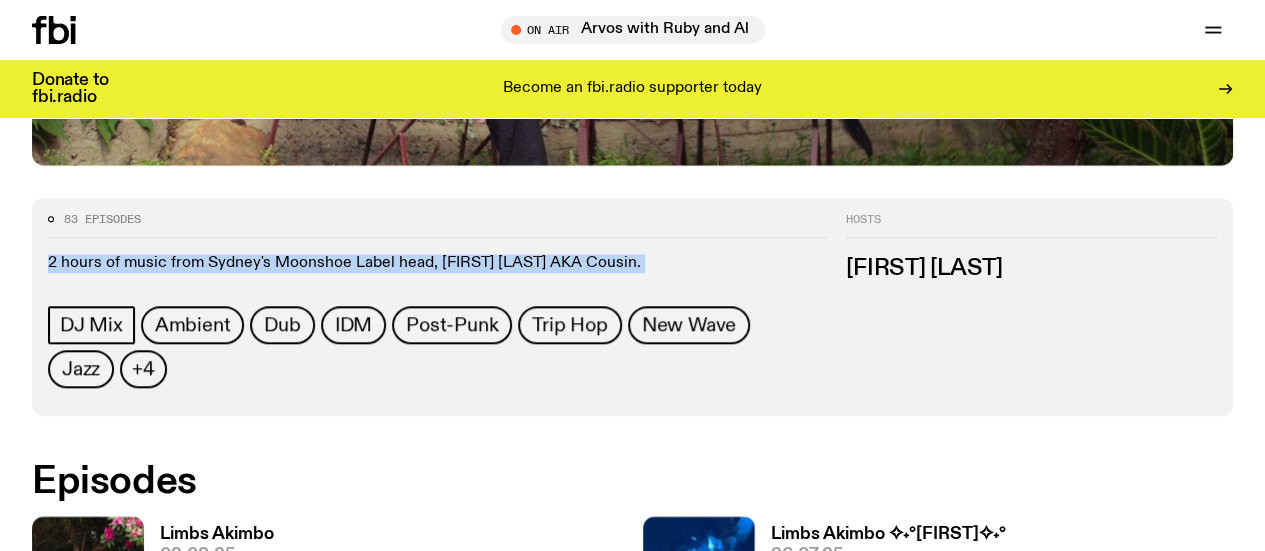 click on "2 hours of music from Sydney's Moonshoe Label head, Jackson Fester AKA Cousin." at bounding box center [437, 263] 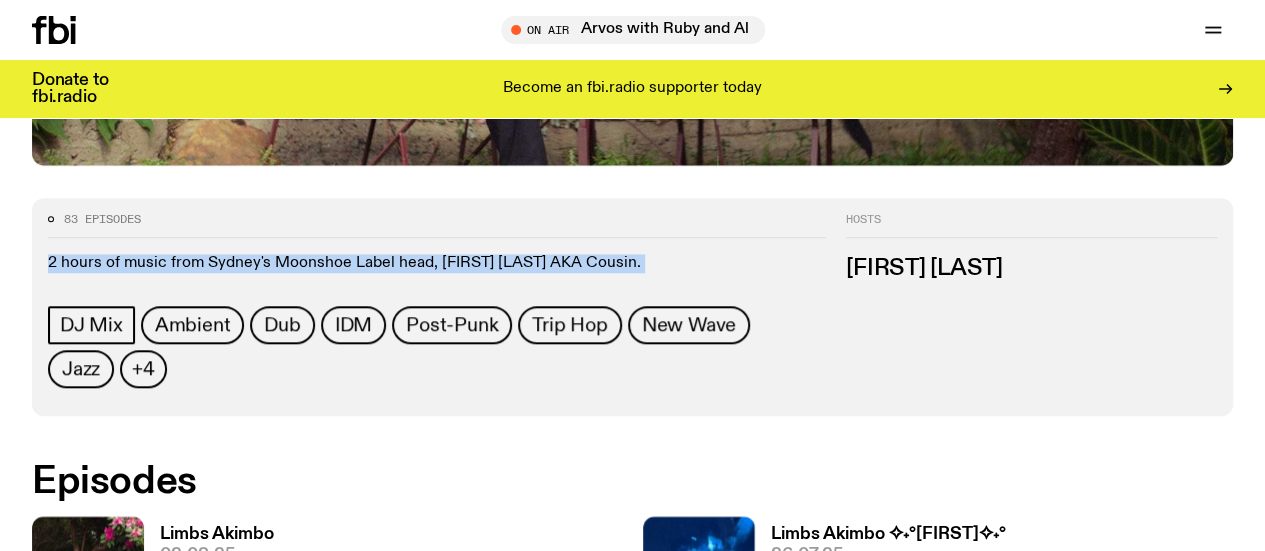 drag, startPoint x: 1200, startPoint y: 299, endPoint x: 861, endPoint y: 255, distance: 341.84354 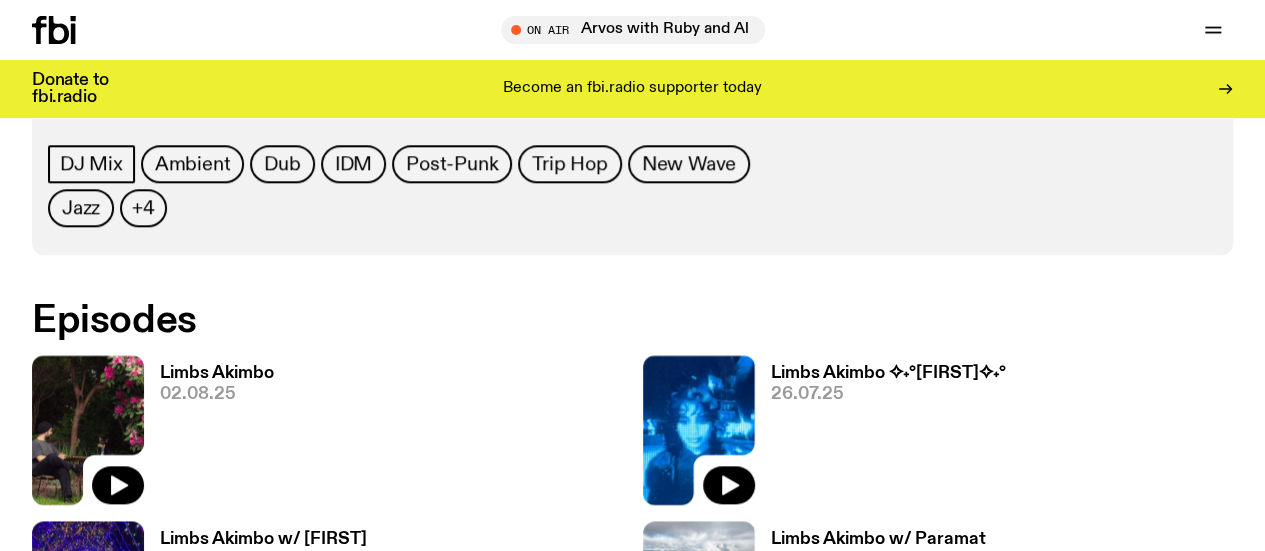 scroll, scrollTop: 1085, scrollLeft: 0, axis: vertical 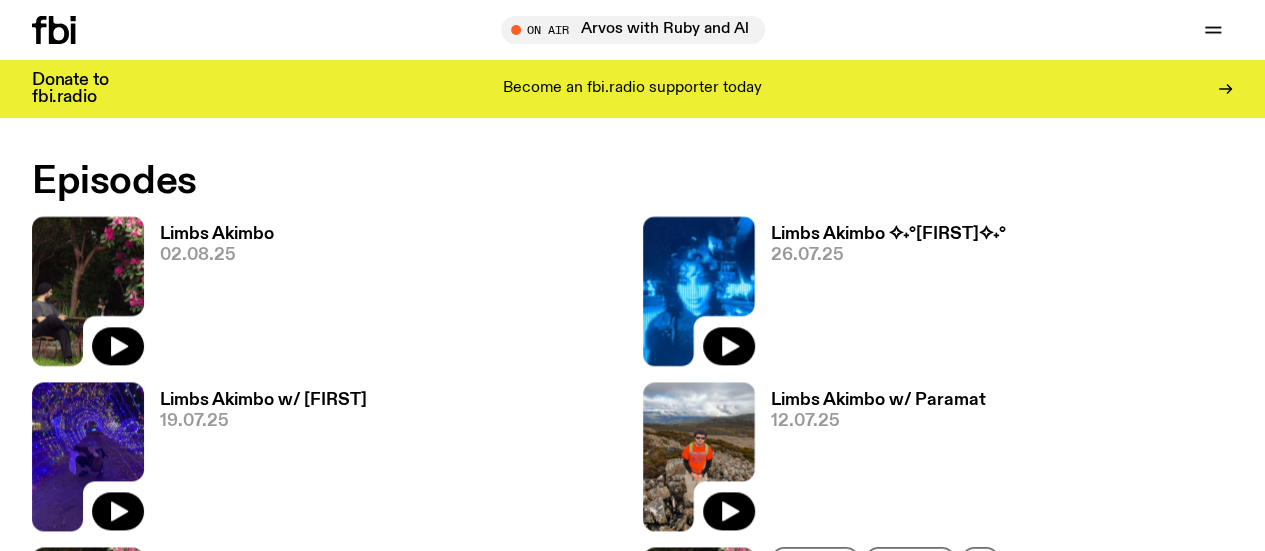 click at bounding box center (699, 456) 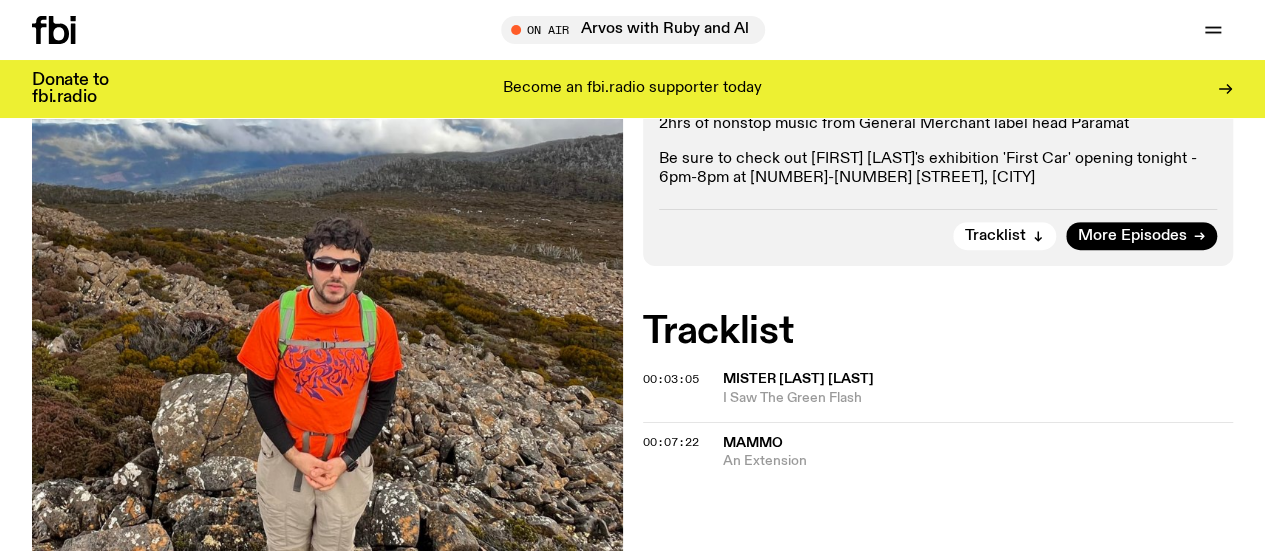 scroll, scrollTop: 385, scrollLeft: 0, axis: vertical 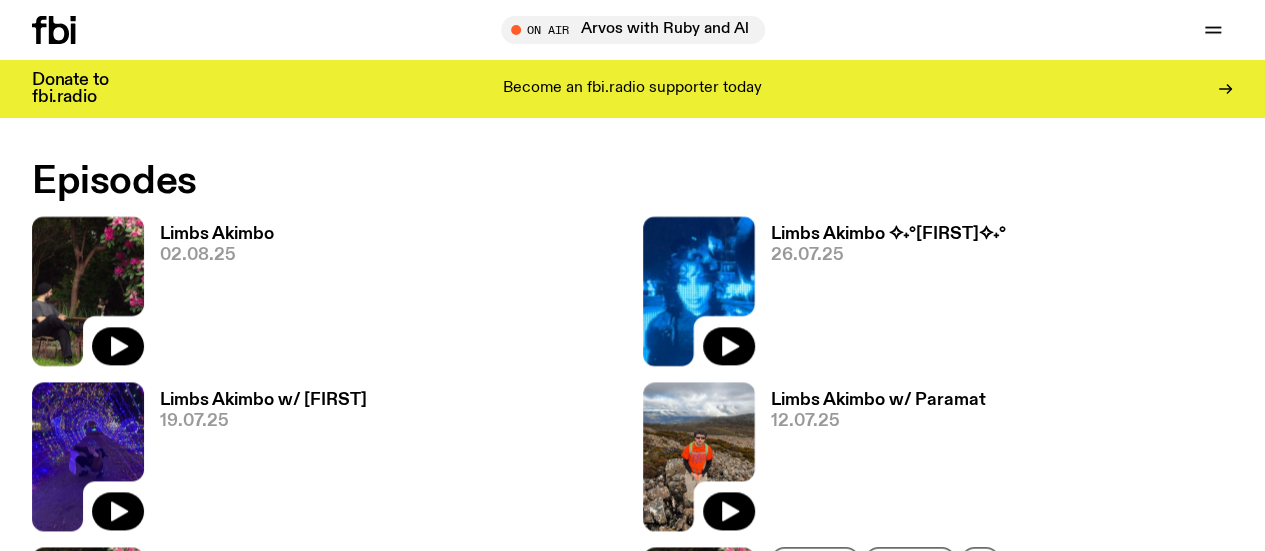 click 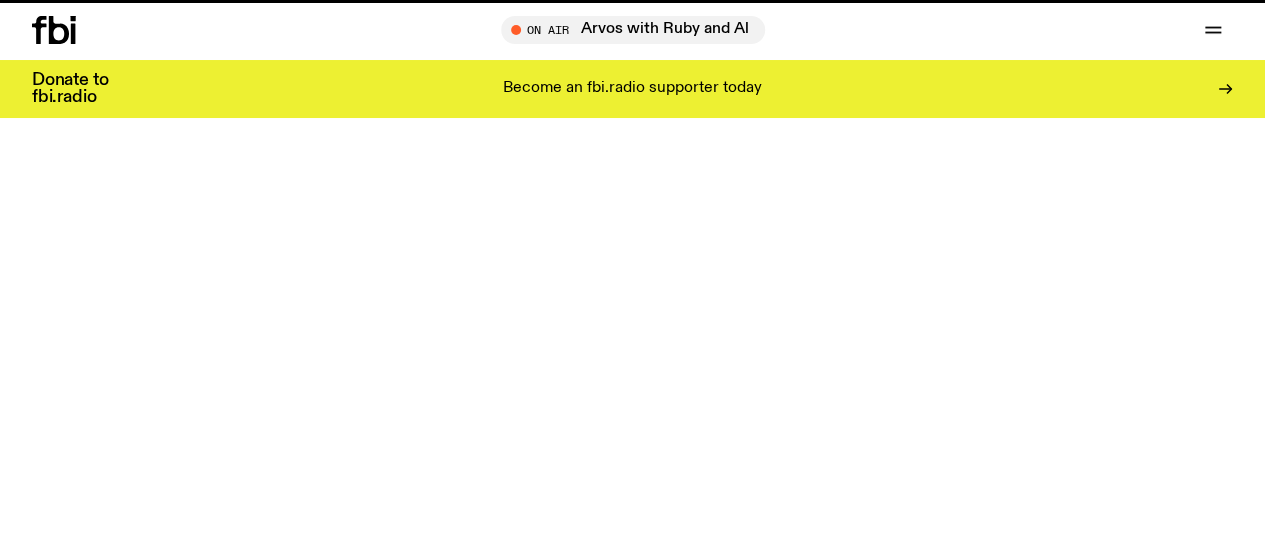 scroll, scrollTop: 0, scrollLeft: 0, axis: both 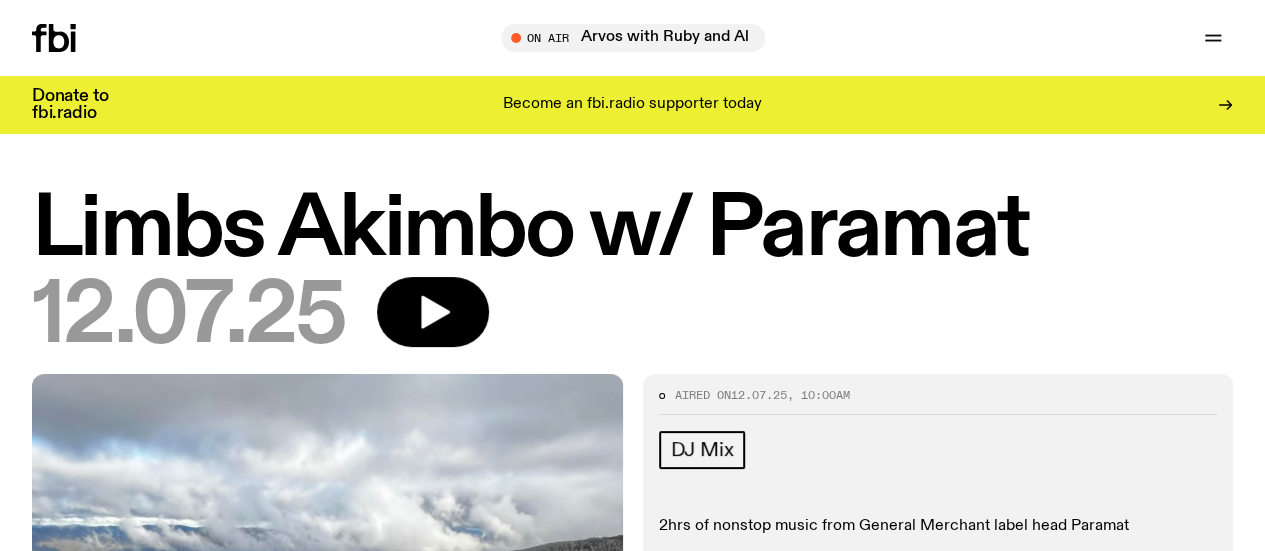 click on "Limbs Akimbo w/ Paramat" at bounding box center [632, 230] 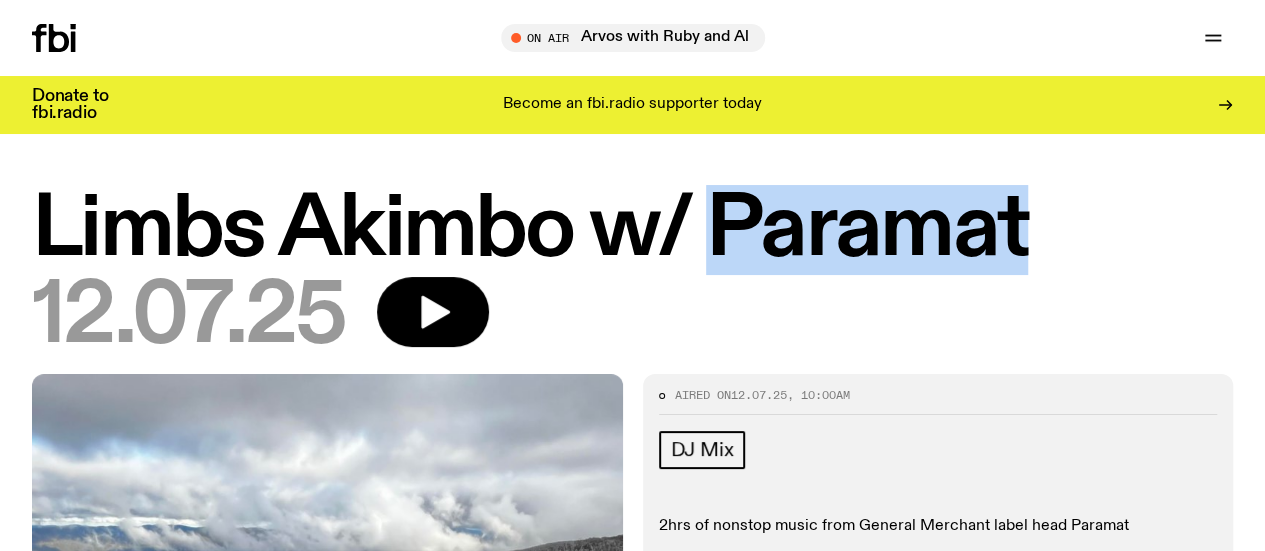 click on "Limbs Akimbo w/ Paramat" at bounding box center (632, 230) 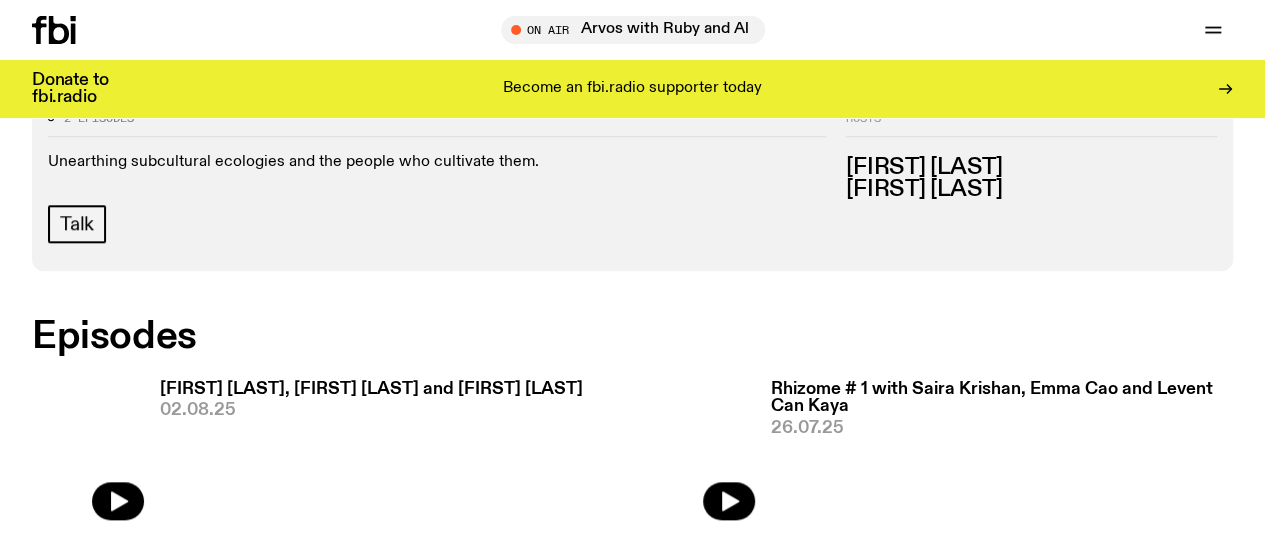 scroll, scrollTop: 686, scrollLeft: 0, axis: vertical 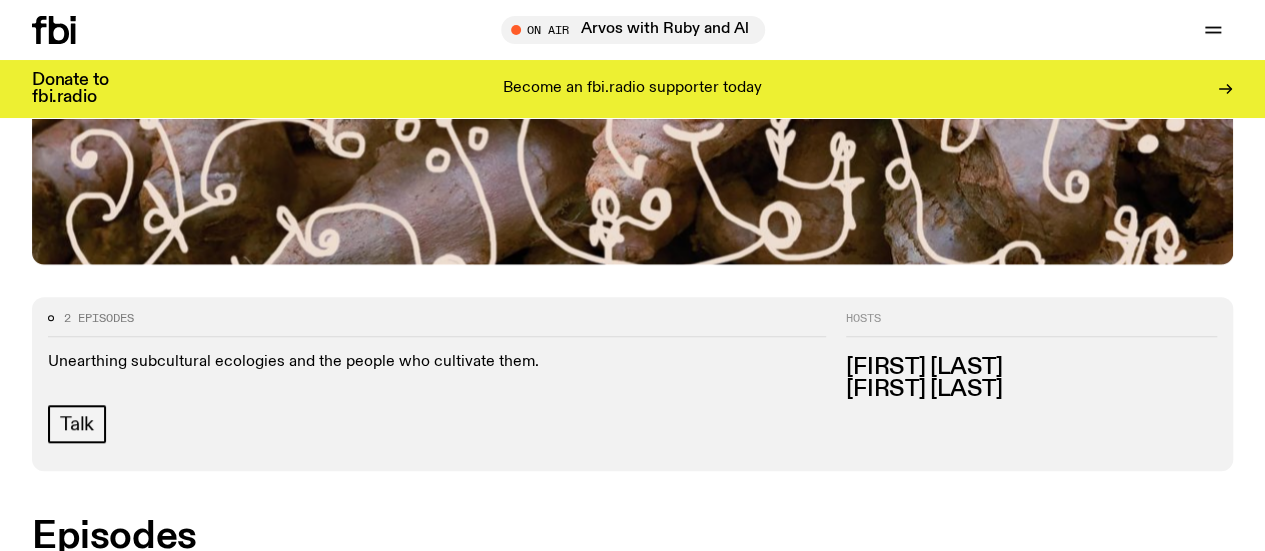 click on "[FIRST] [LAST], [FIRST] [LAST] and [FIRST] [LAST]" at bounding box center (371, 589) 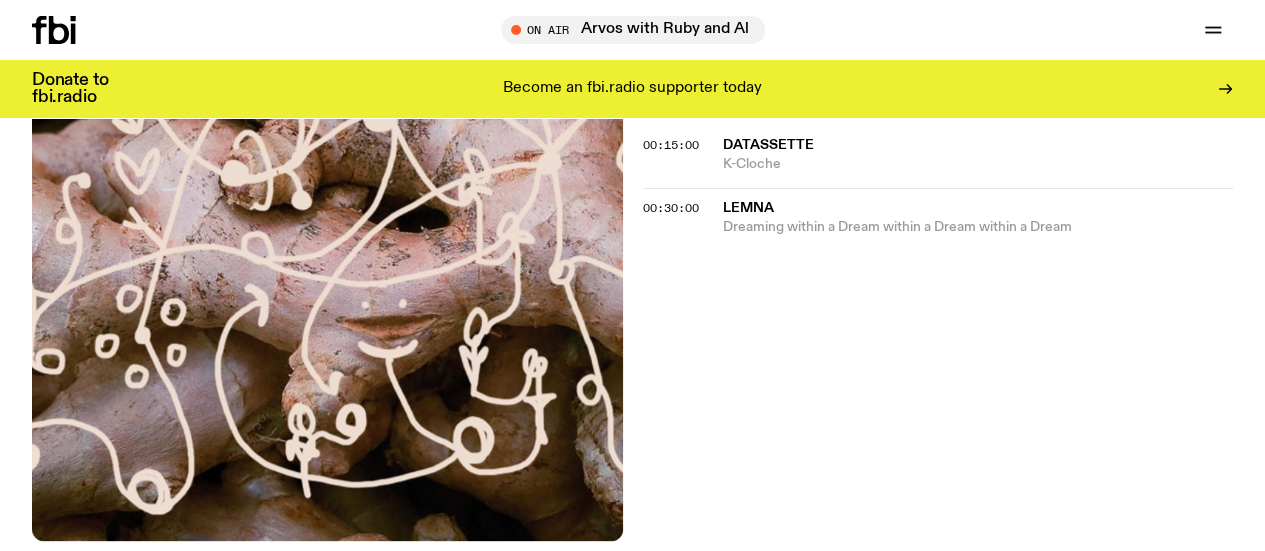 scroll, scrollTop: 686, scrollLeft: 0, axis: vertical 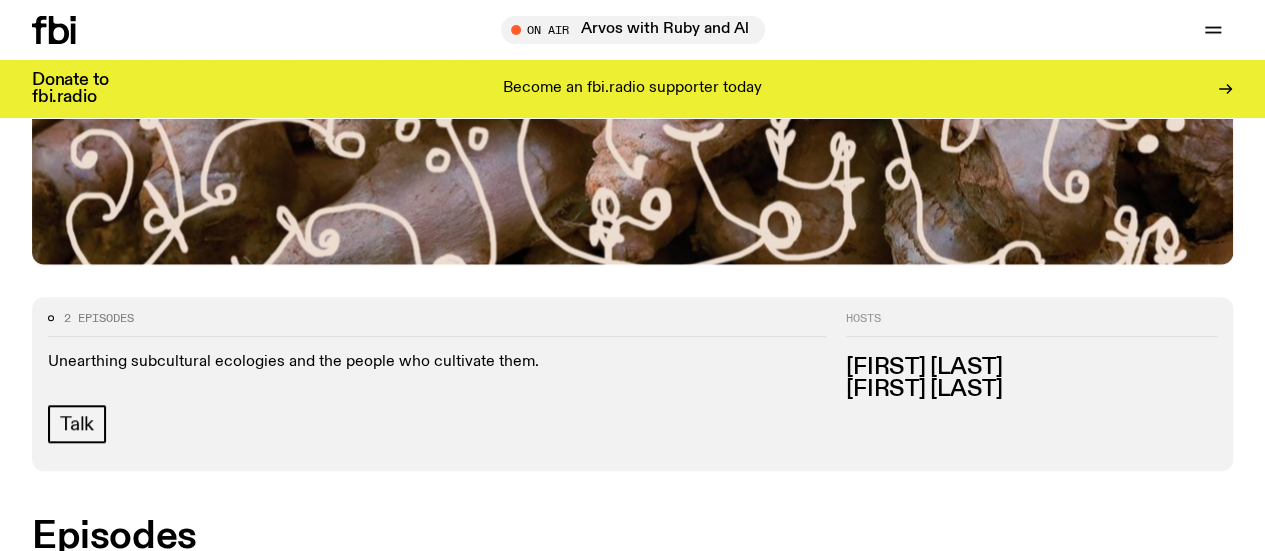 click 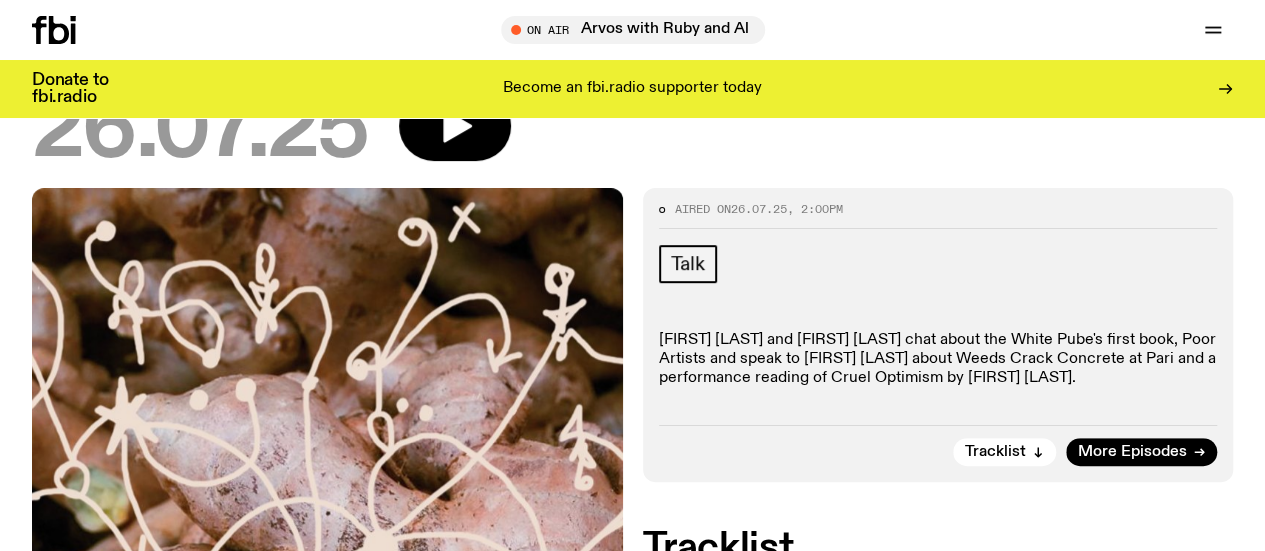scroll, scrollTop: 88, scrollLeft: 0, axis: vertical 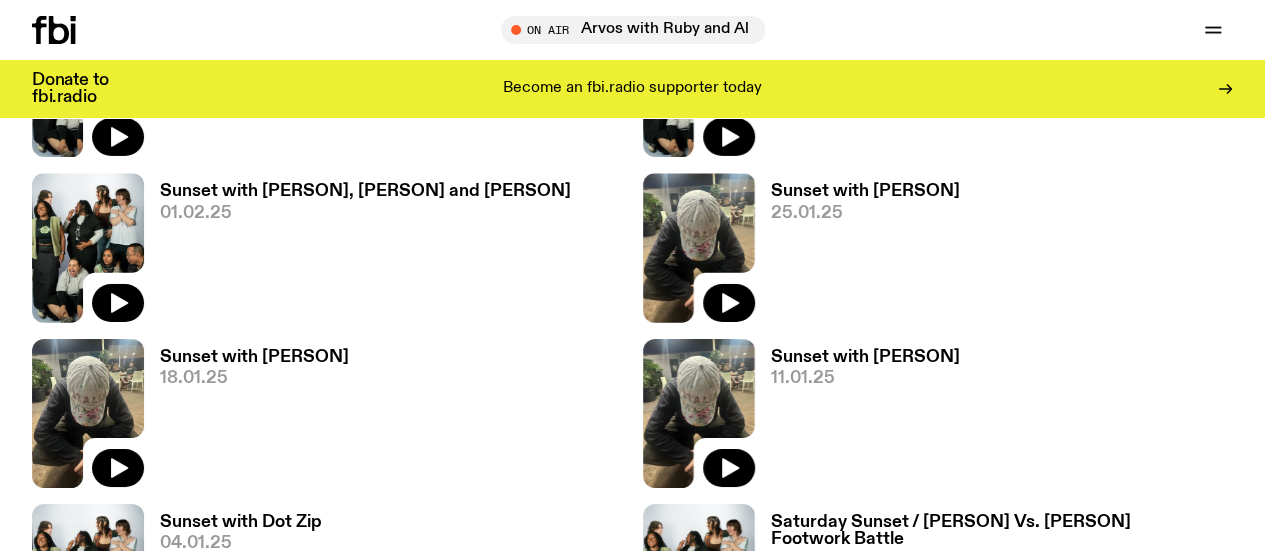 drag, startPoint x: 880, startPoint y: 173, endPoint x: 932, endPoint y: 291, distance: 128.9496 